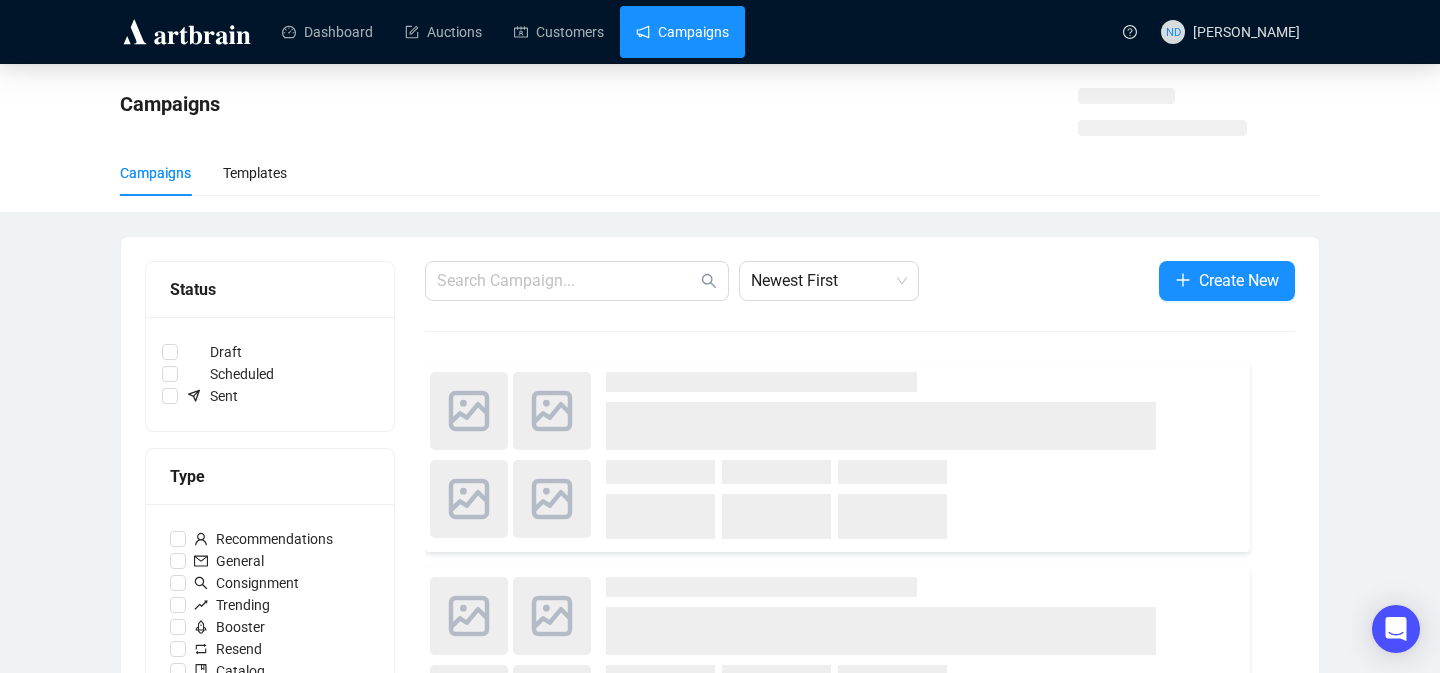 scroll, scrollTop: 0, scrollLeft: 0, axis: both 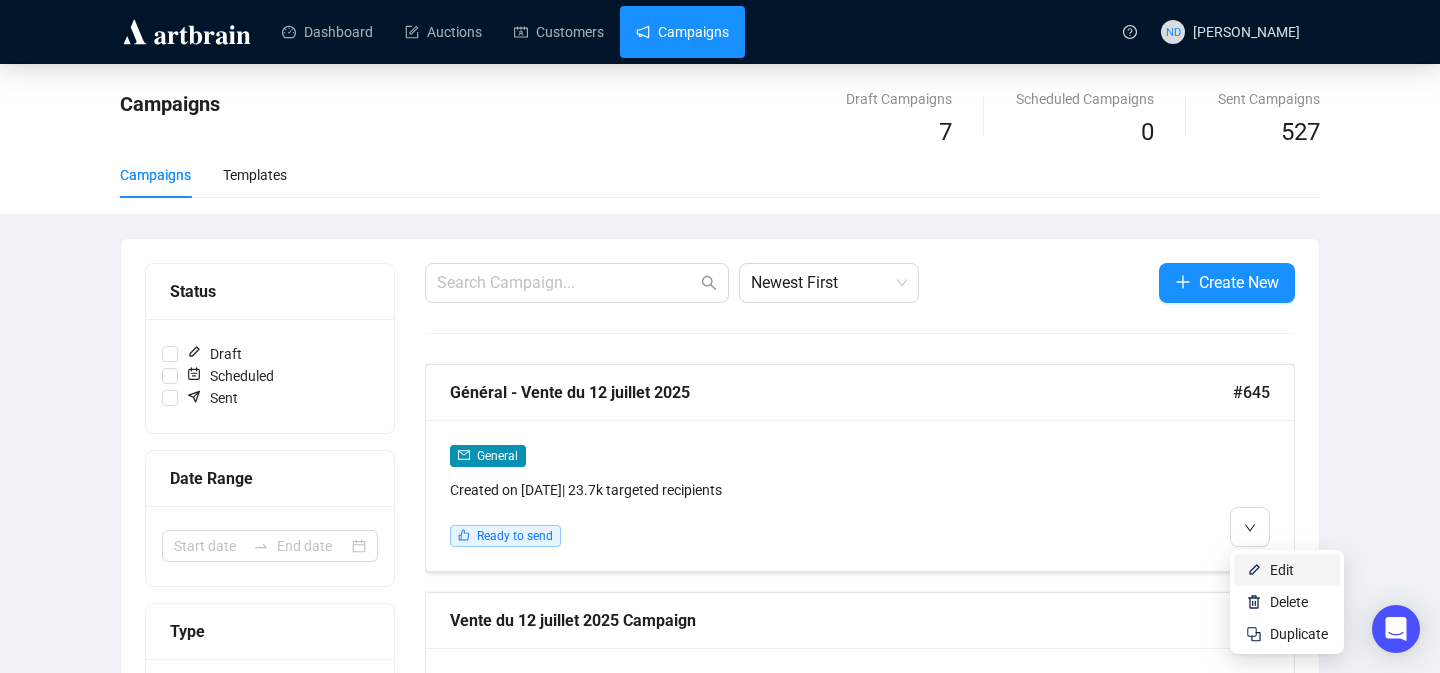 click on "Edit" at bounding box center [1287, 570] 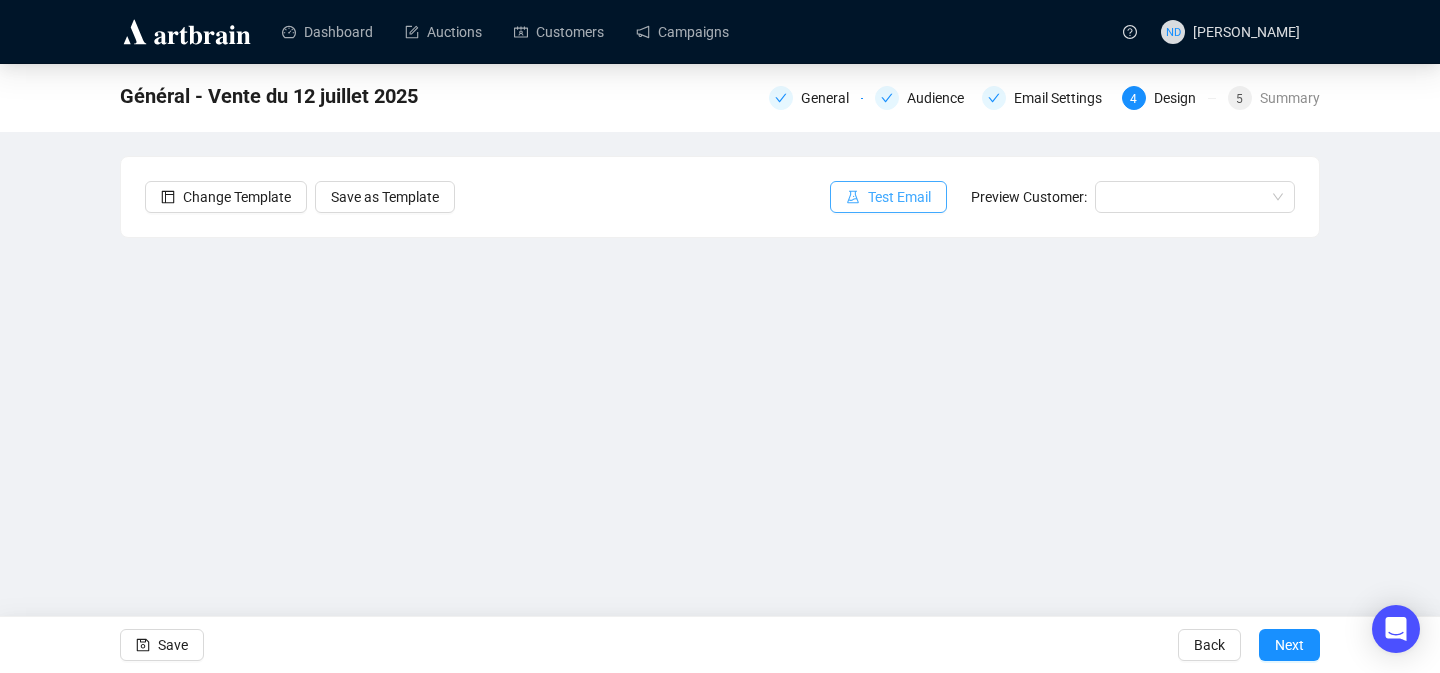click on "Test Email" at bounding box center [899, 197] 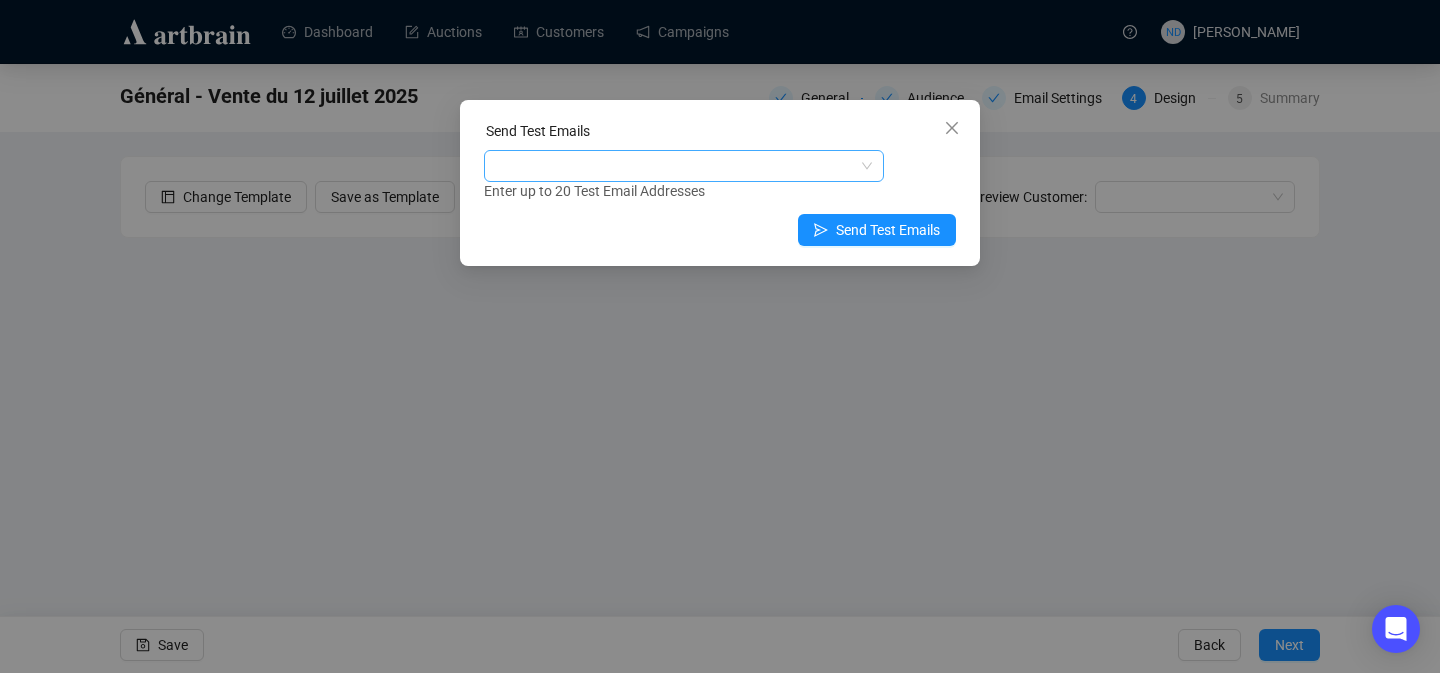 click at bounding box center [673, 166] 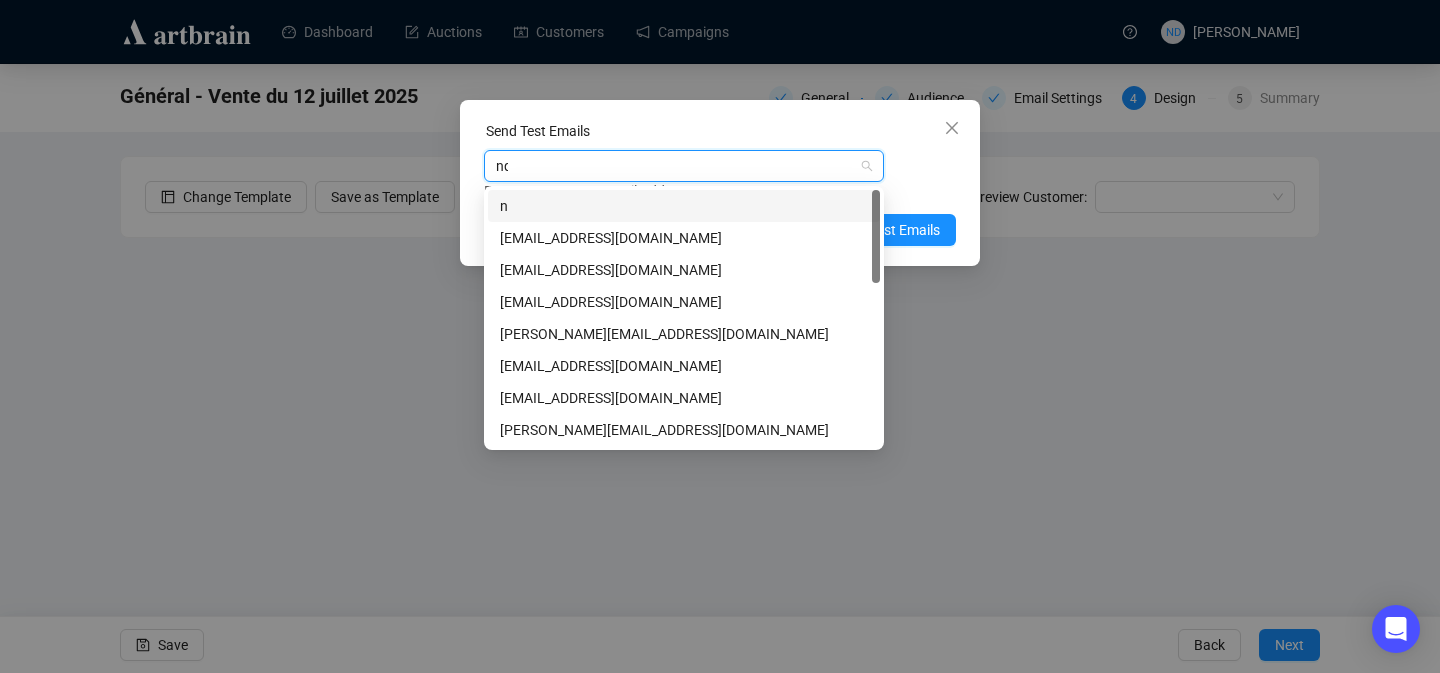 type on "nda" 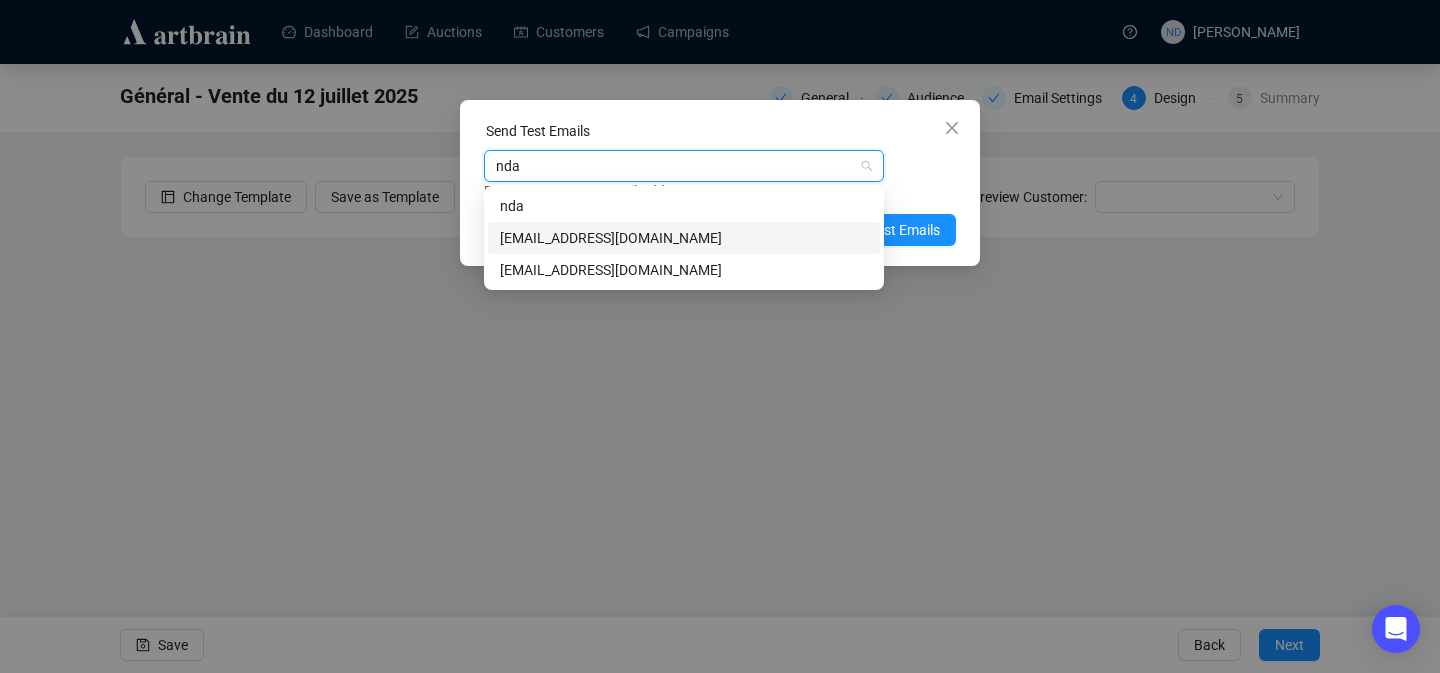 click on "[EMAIL_ADDRESS][DOMAIN_NAME]" at bounding box center (684, 238) 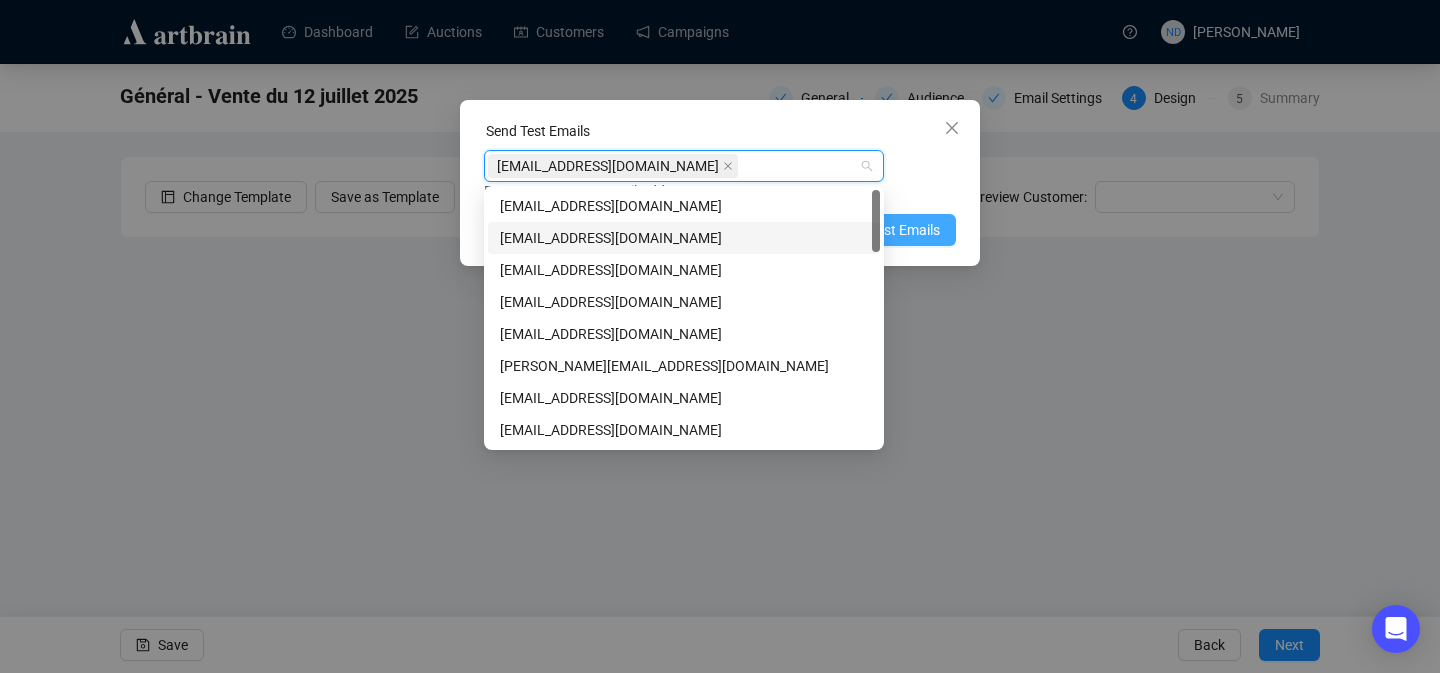 click on "Send Test Emails" at bounding box center (888, 230) 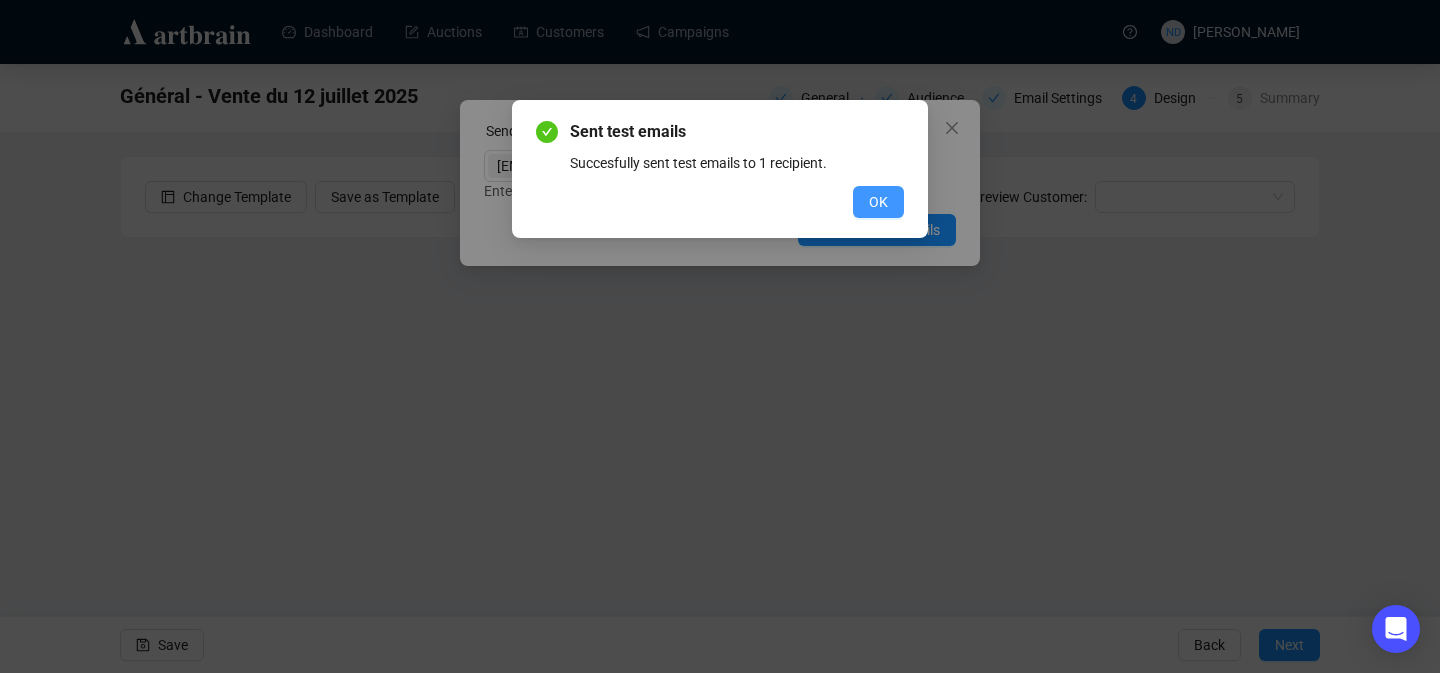 click on "OK" at bounding box center [878, 202] 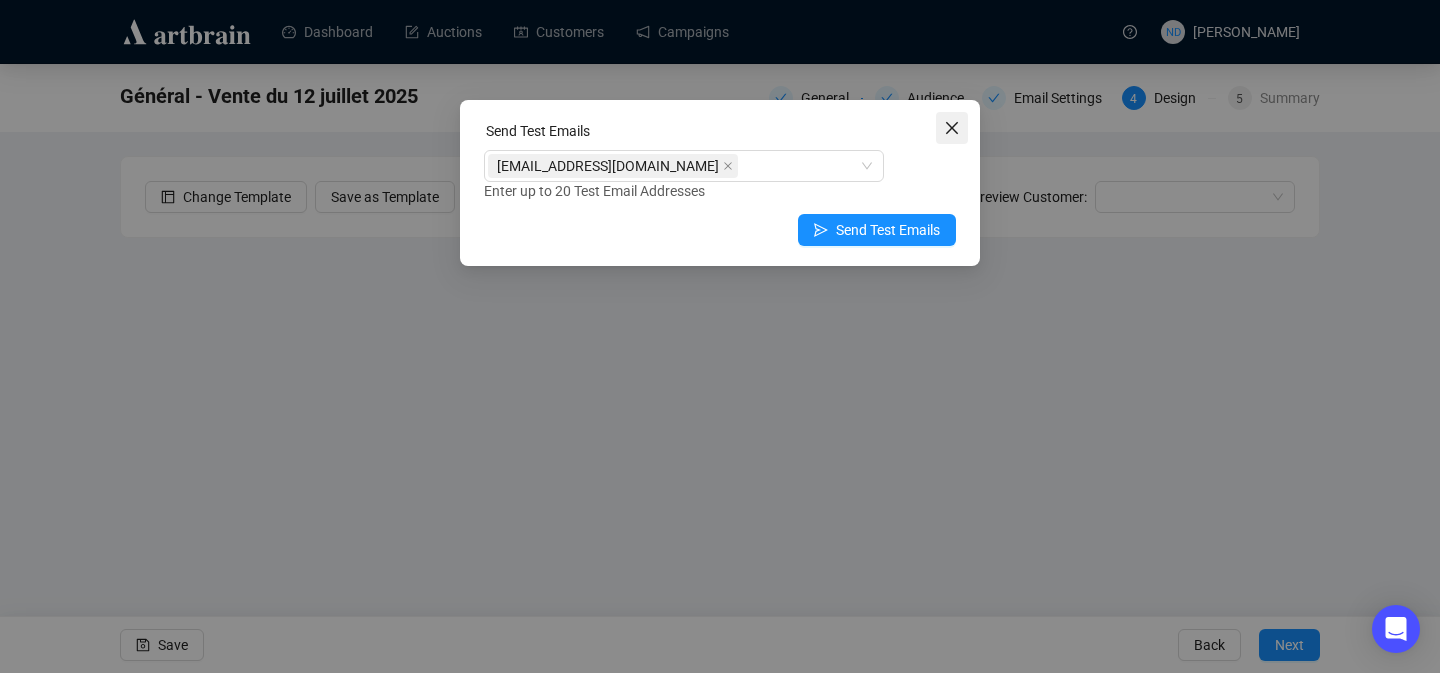 click 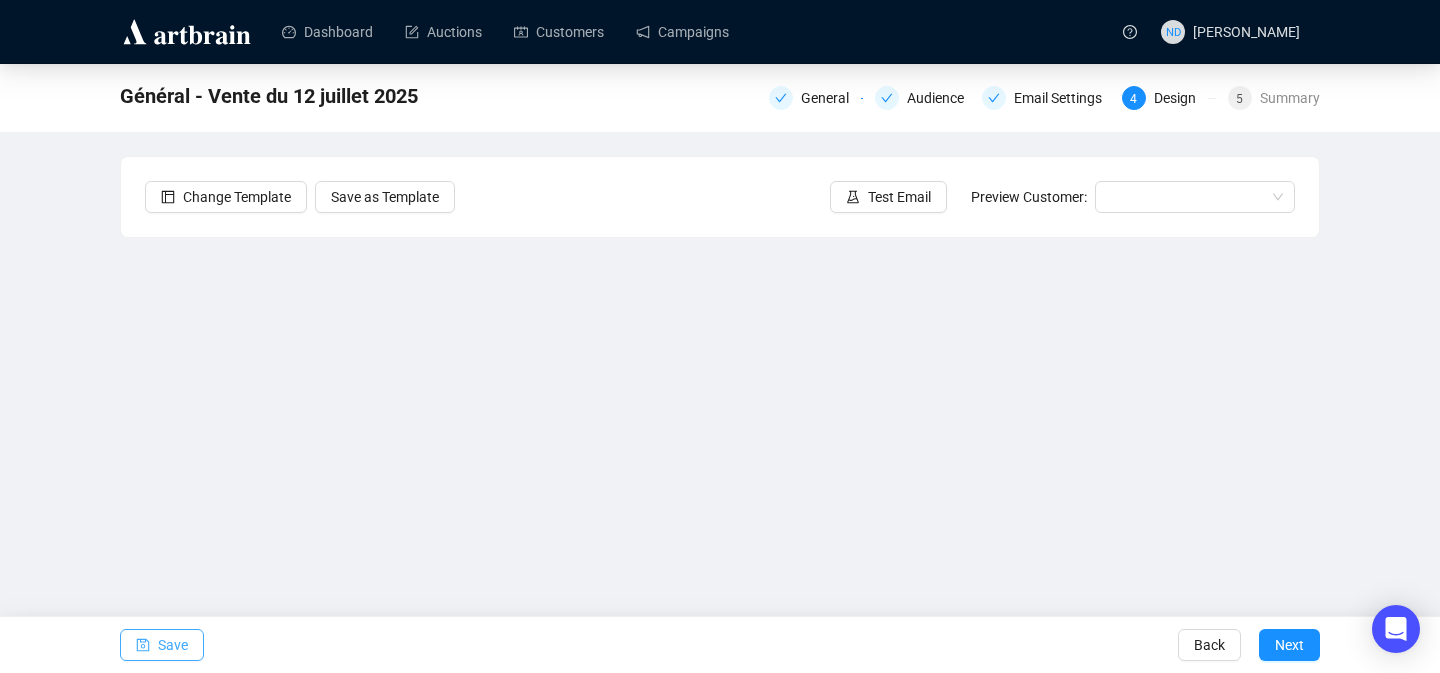 click on "Save" at bounding box center (162, 645) 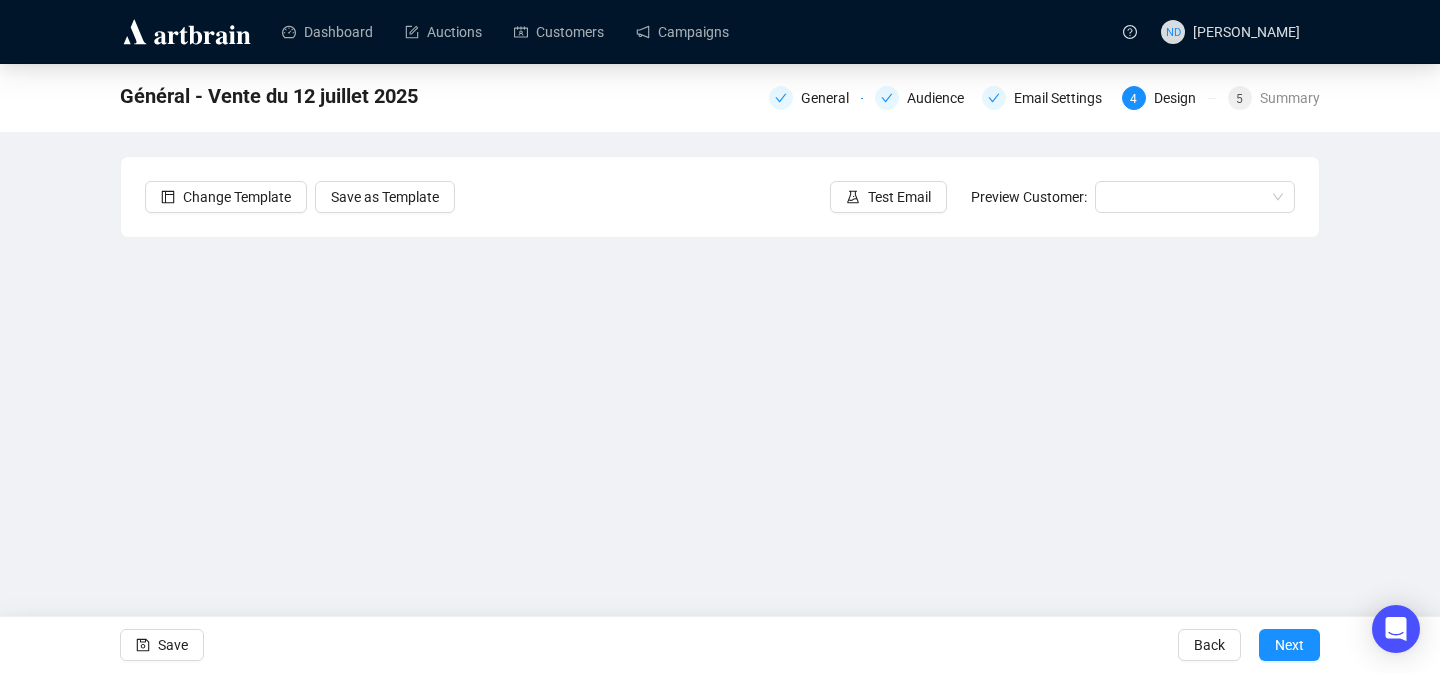 scroll, scrollTop: 65, scrollLeft: 0, axis: vertical 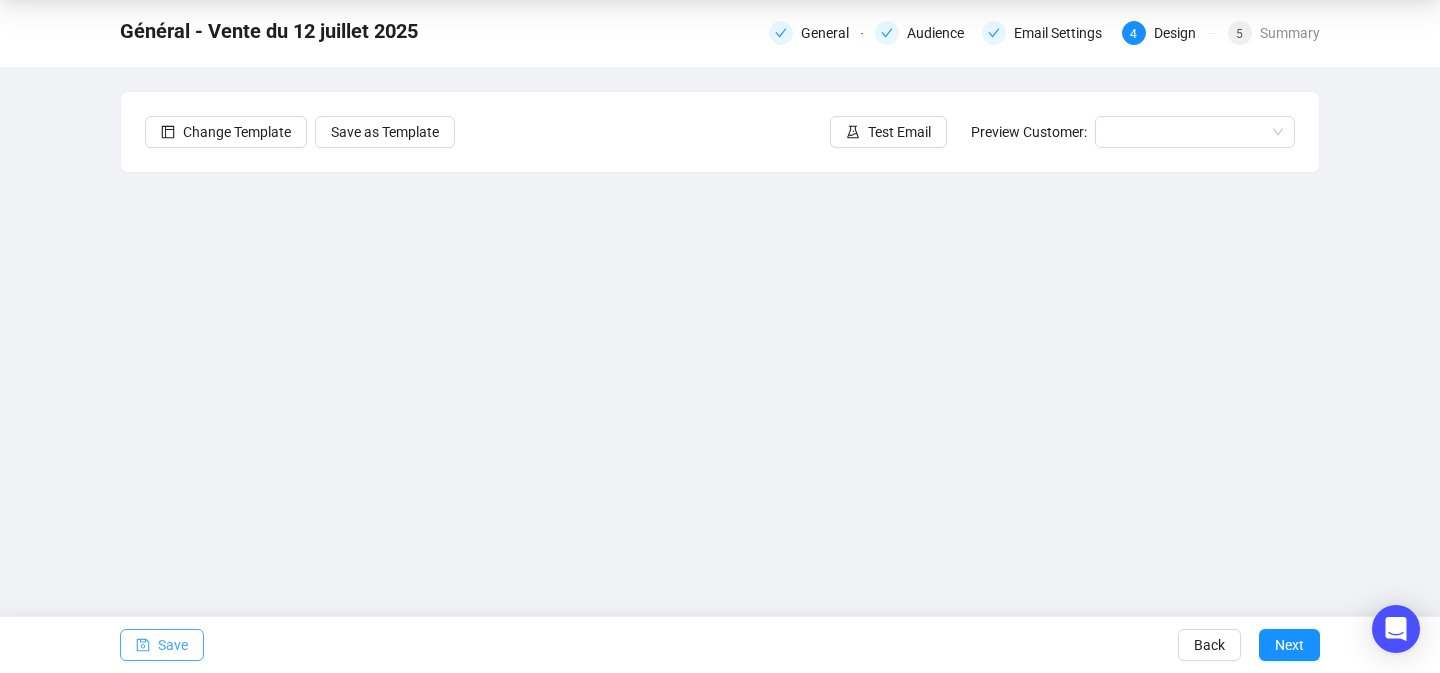 click on "Save" at bounding box center [173, 645] 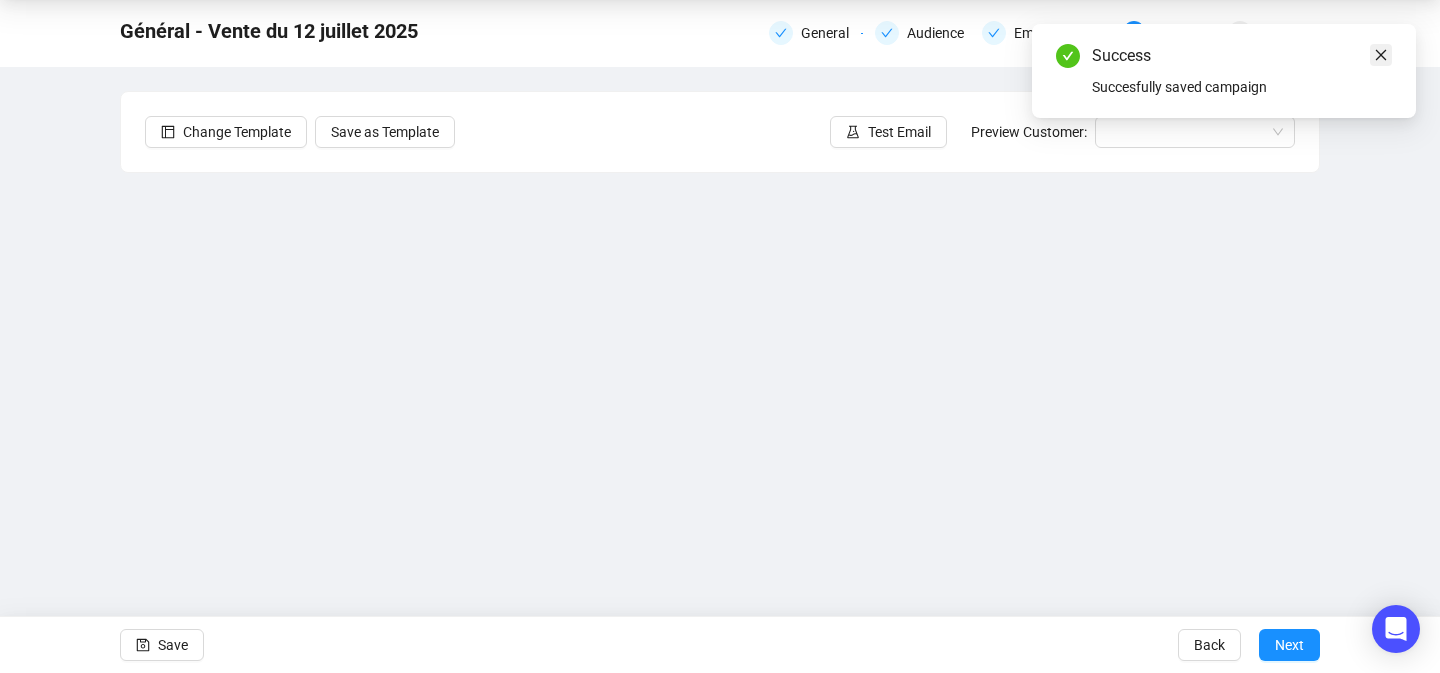 click 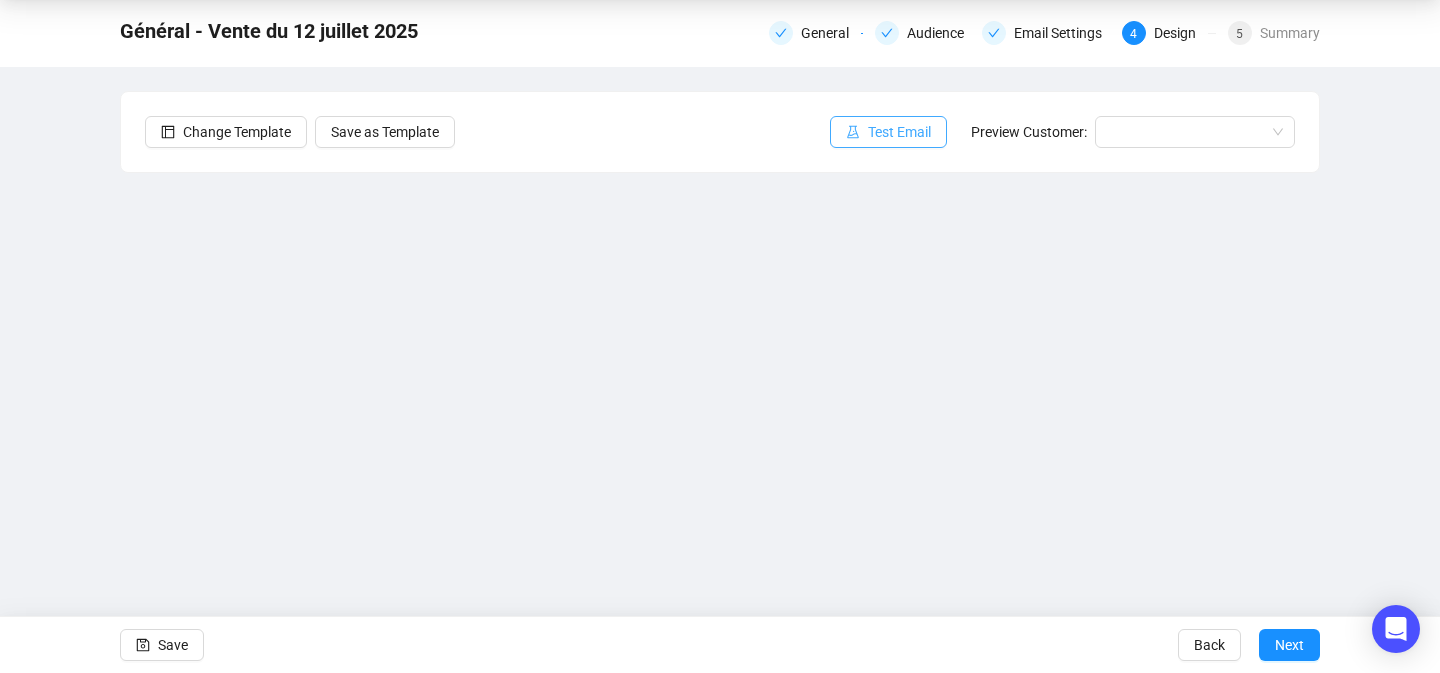 click on "Test Email" at bounding box center [899, 132] 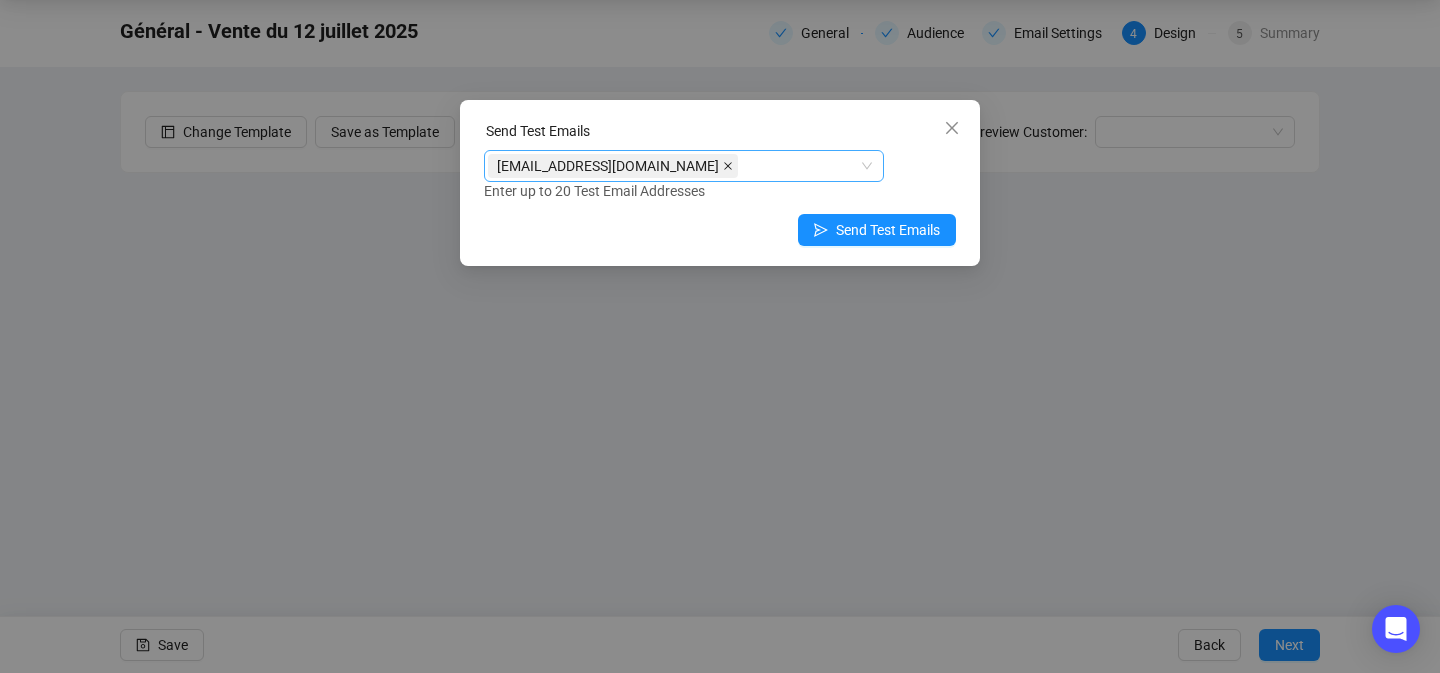 click 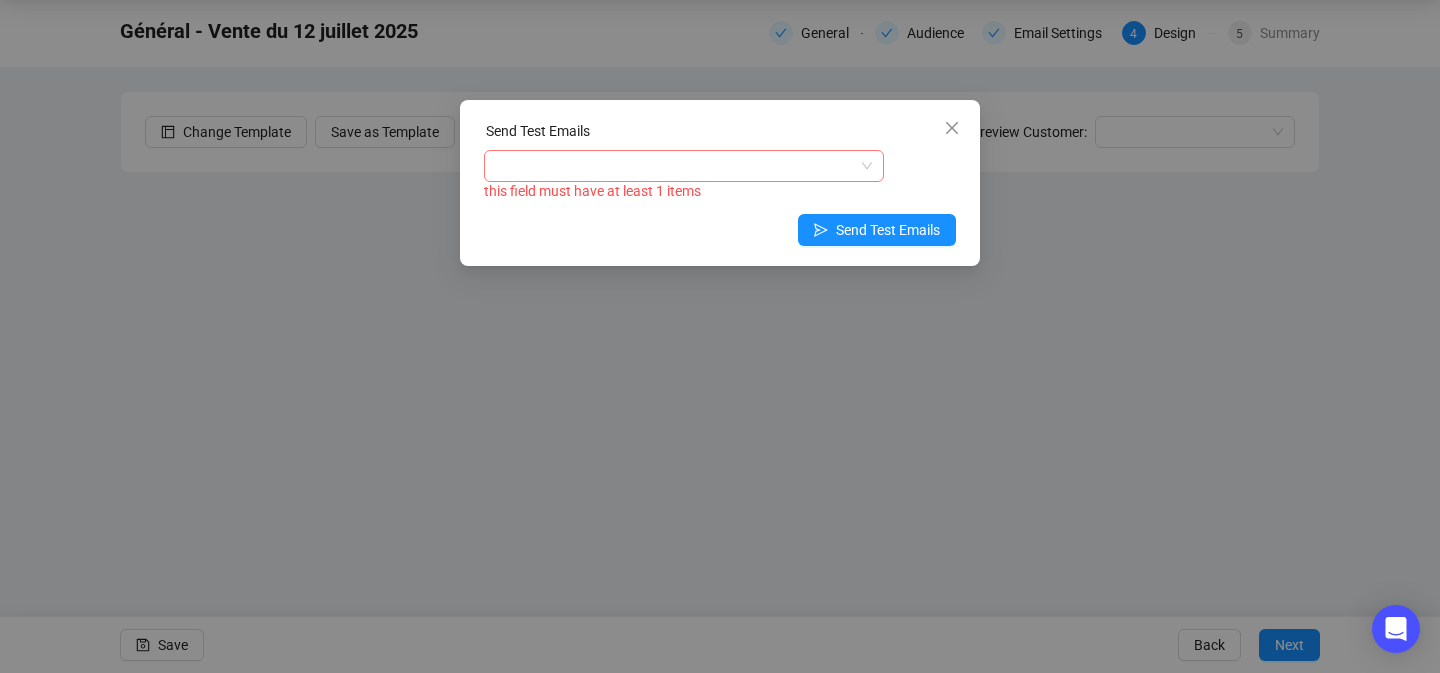 click at bounding box center (673, 166) 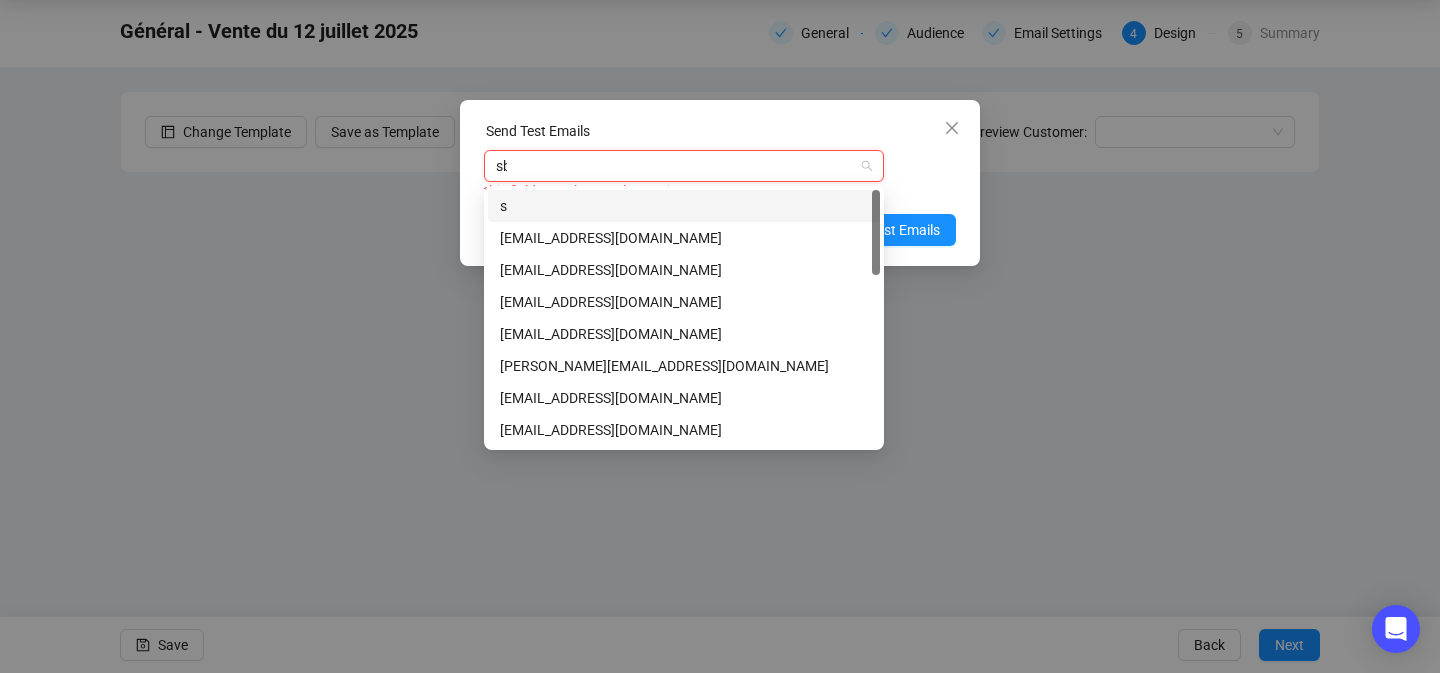 type on "sbm" 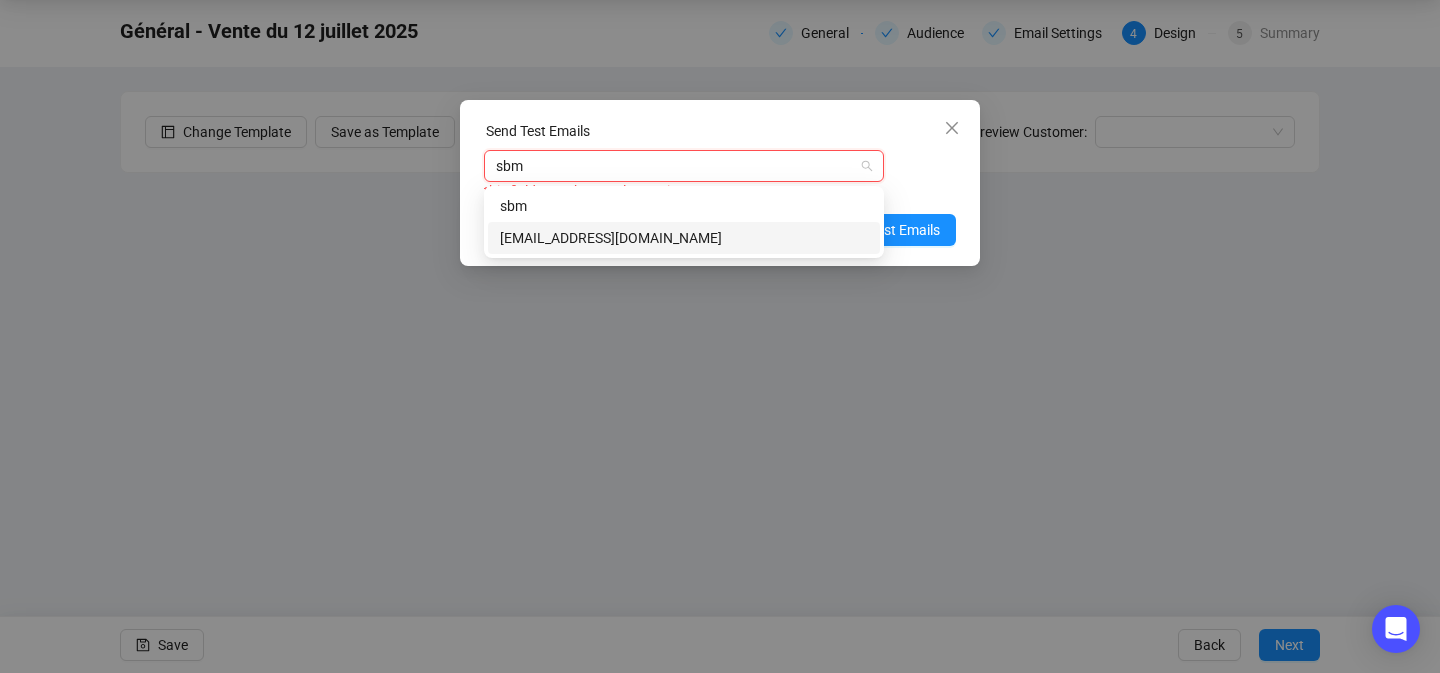 click on "sbm@fauveparis.com" at bounding box center (684, 238) 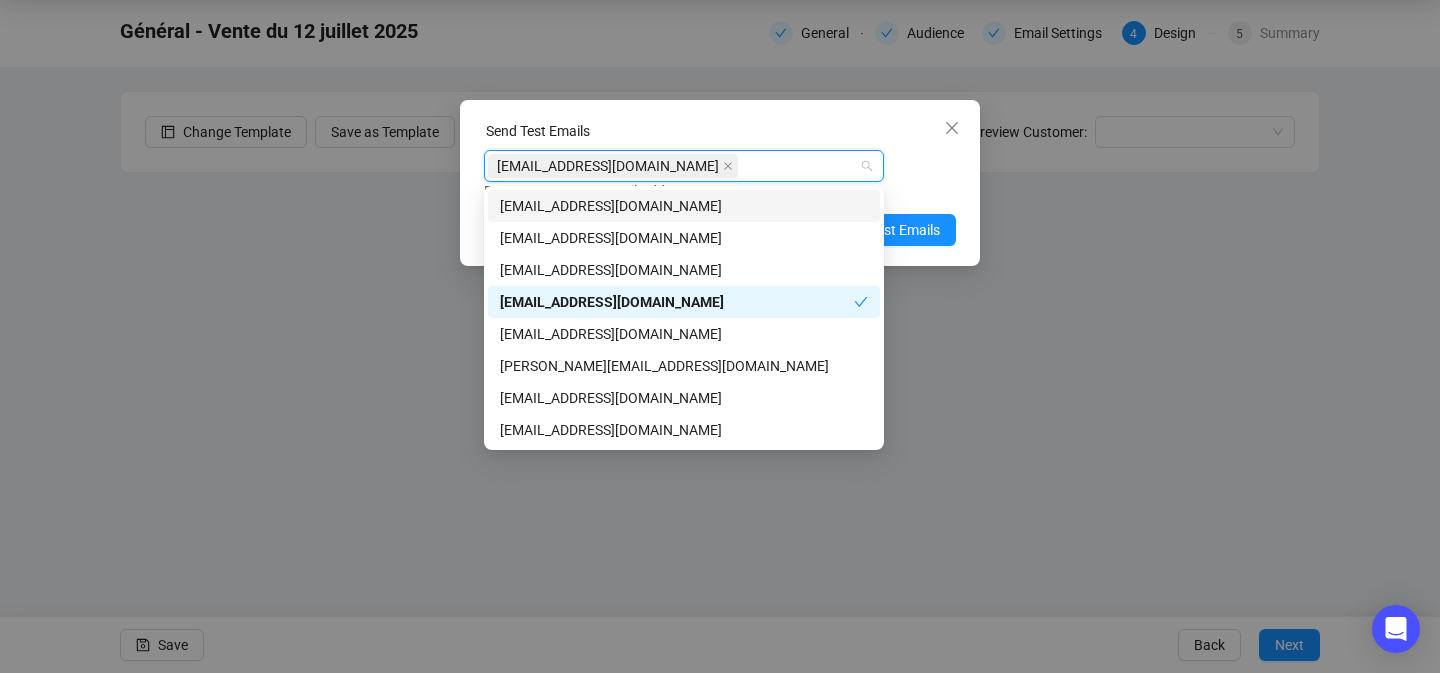 type on "f" 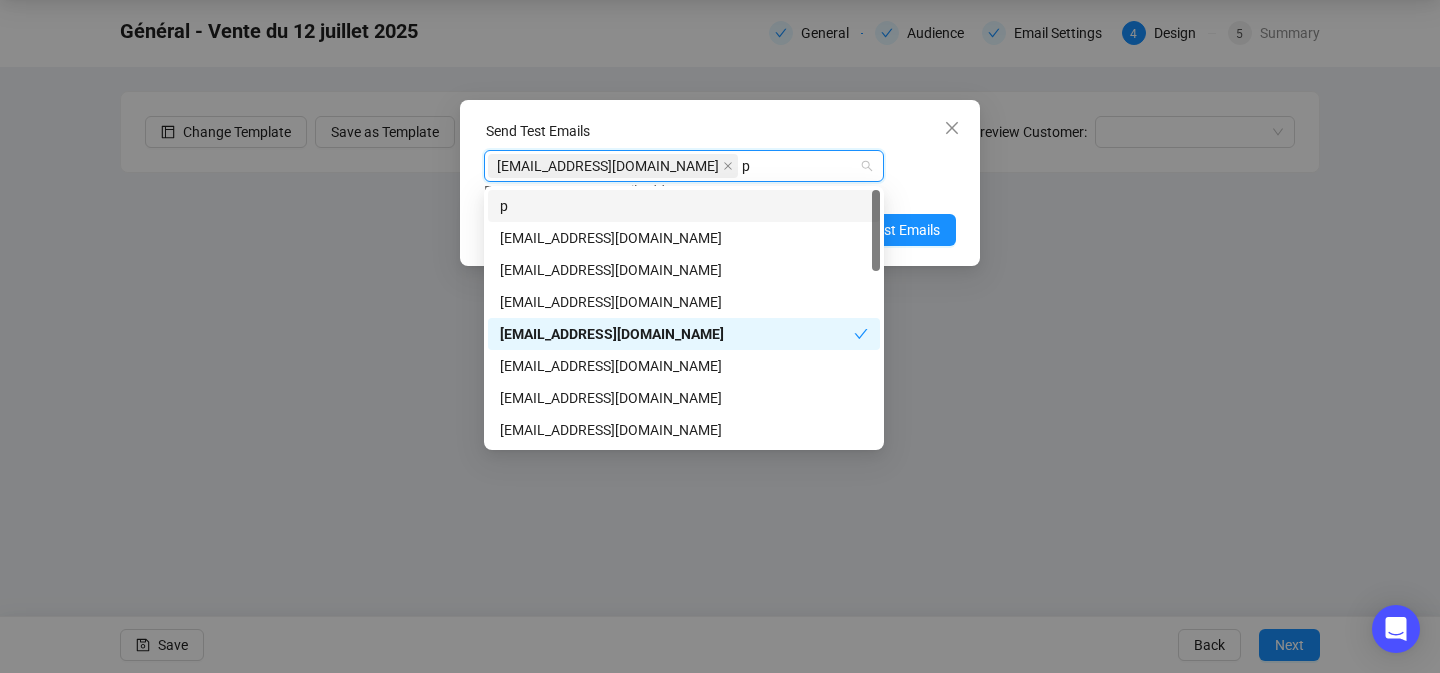 type on "pb" 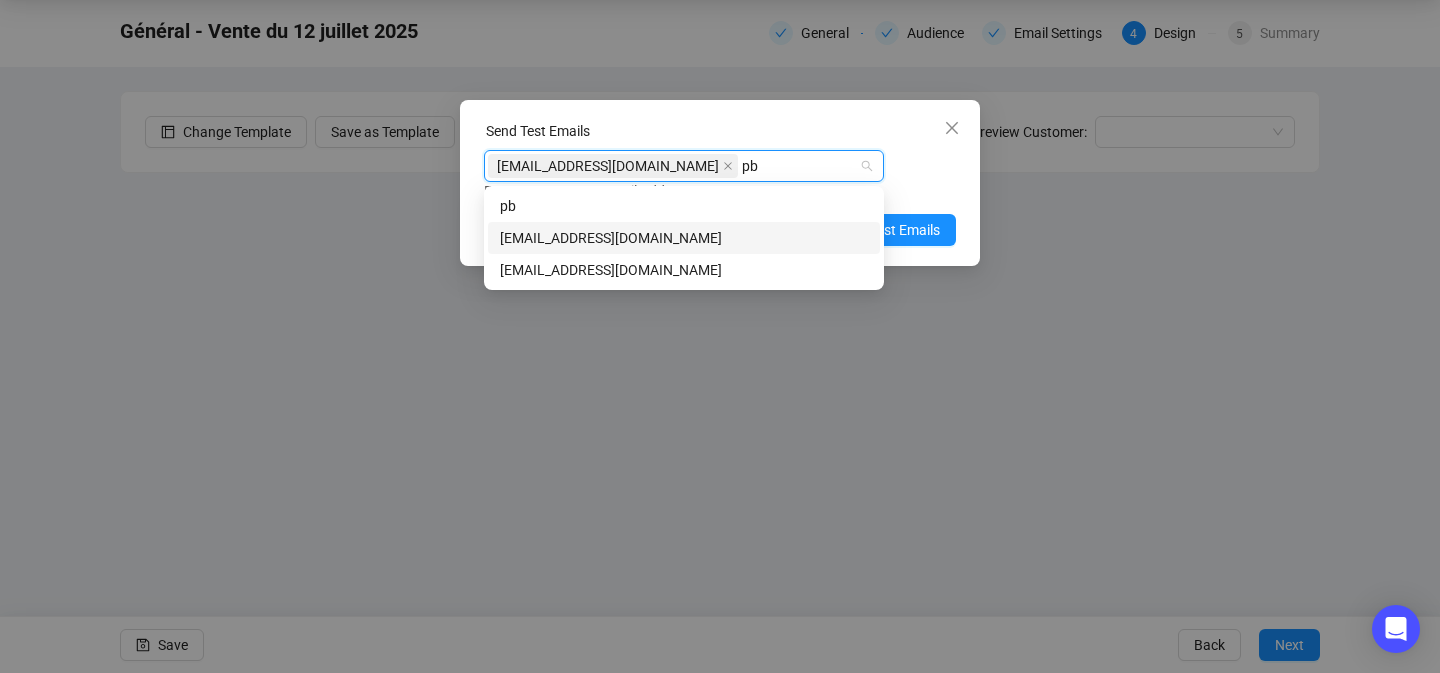 click on "pboulay@fauveparis.com" at bounding box center [684, 238] 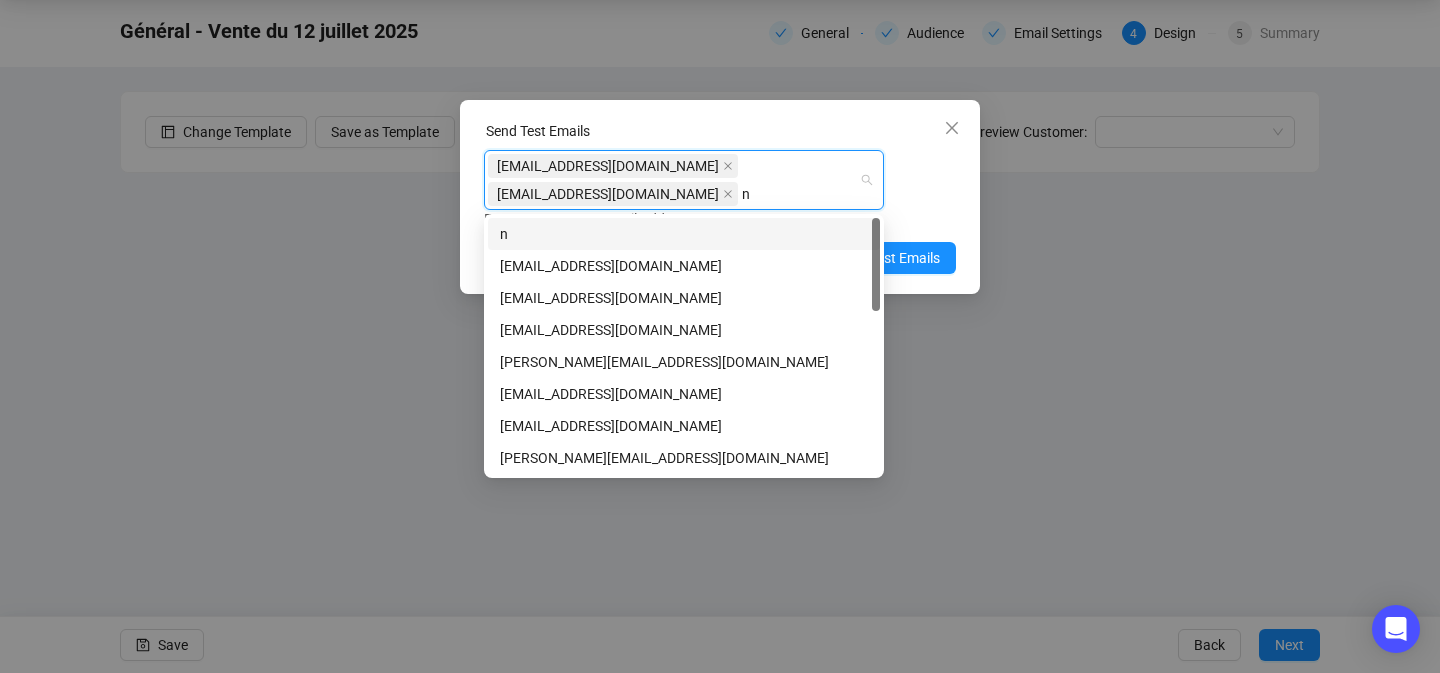 type on "na" 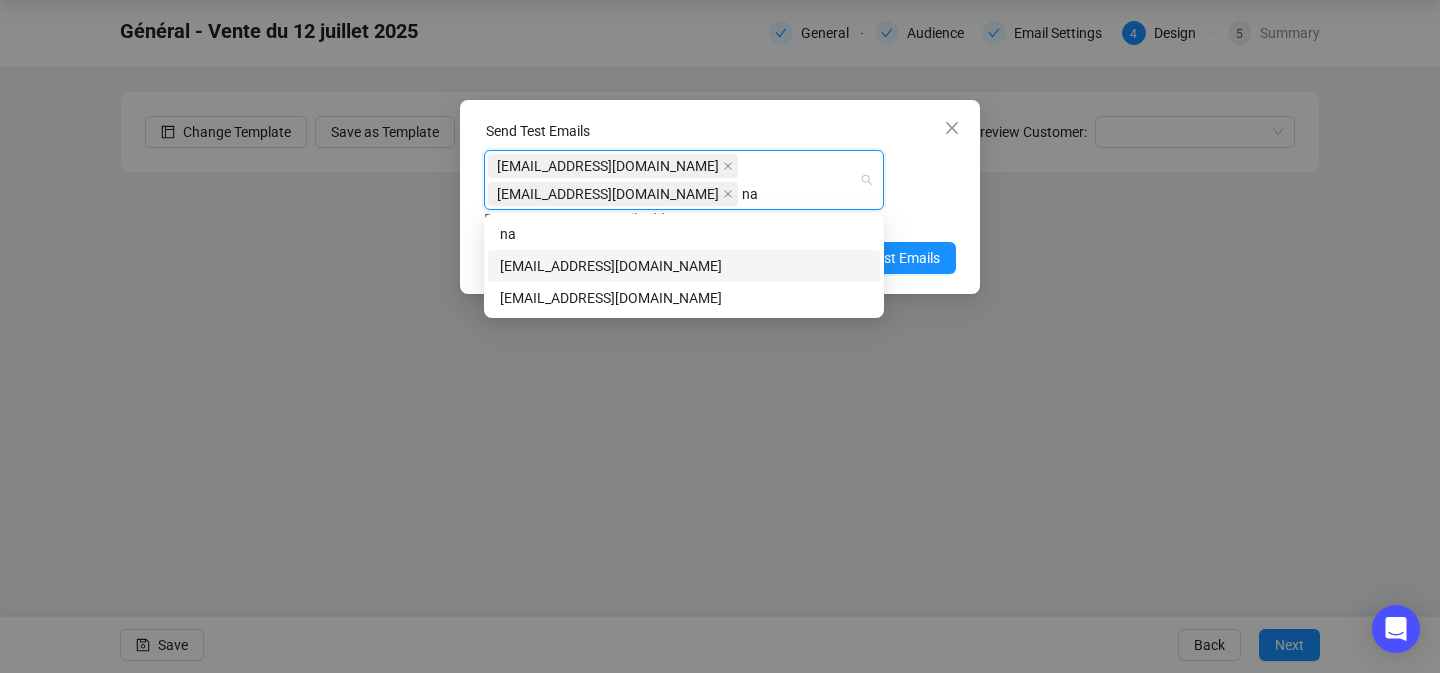 click on "namiel@fauveparis.com" at bounding box center [684, 266] 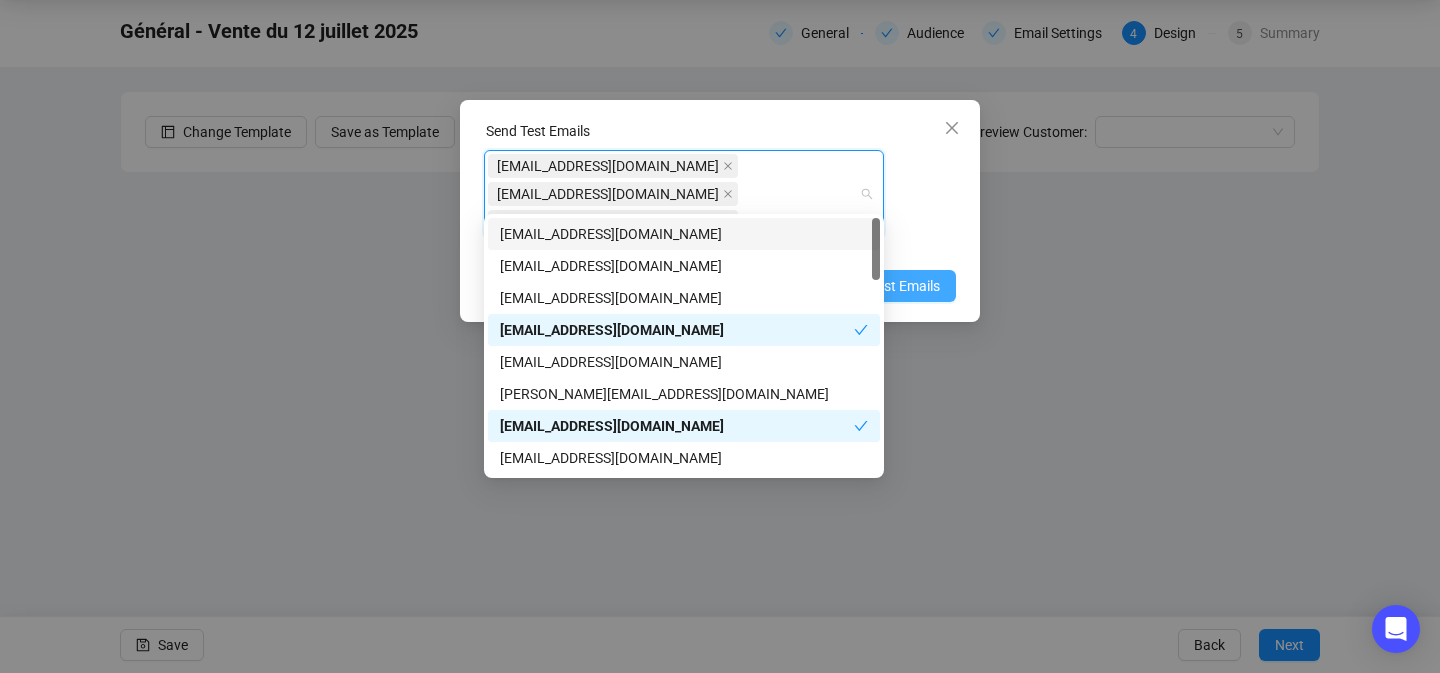 click on "Send Test Emails" at bounding box center (888, 286) 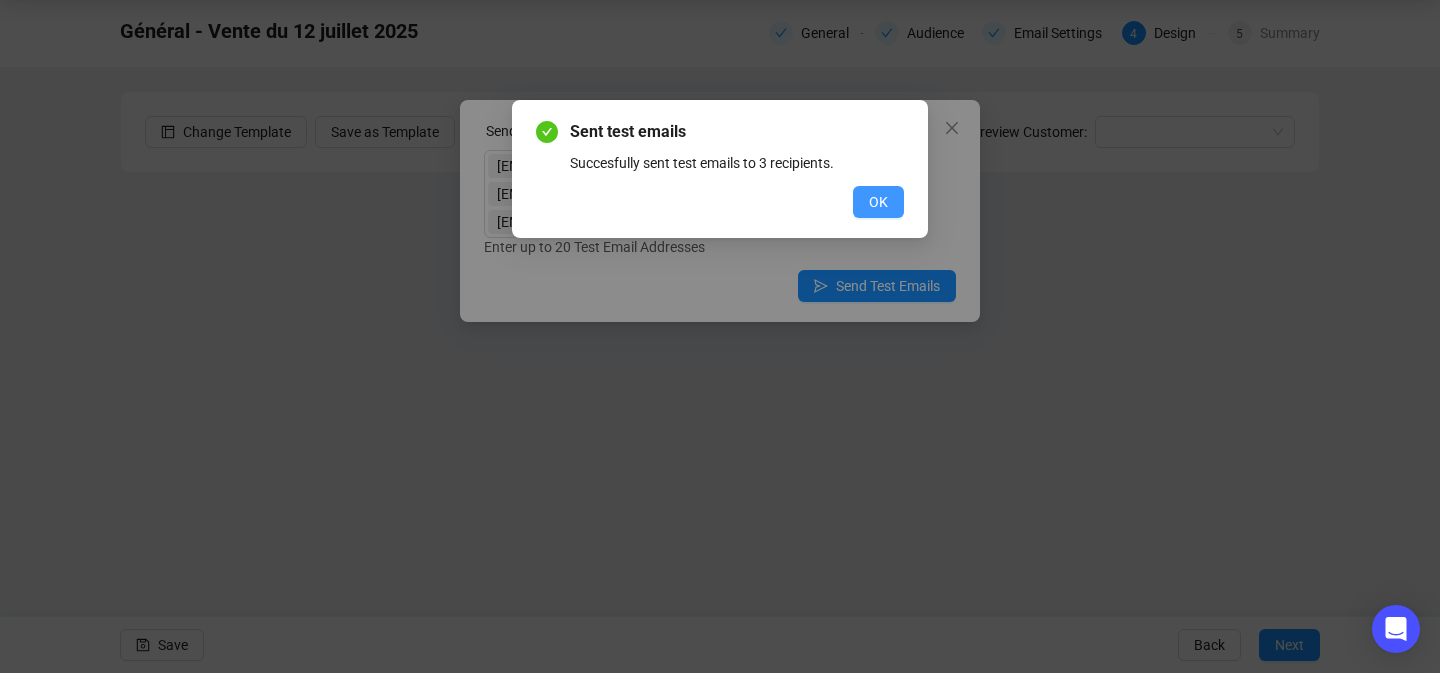 click on "OK" at bounding box center (878, 202) 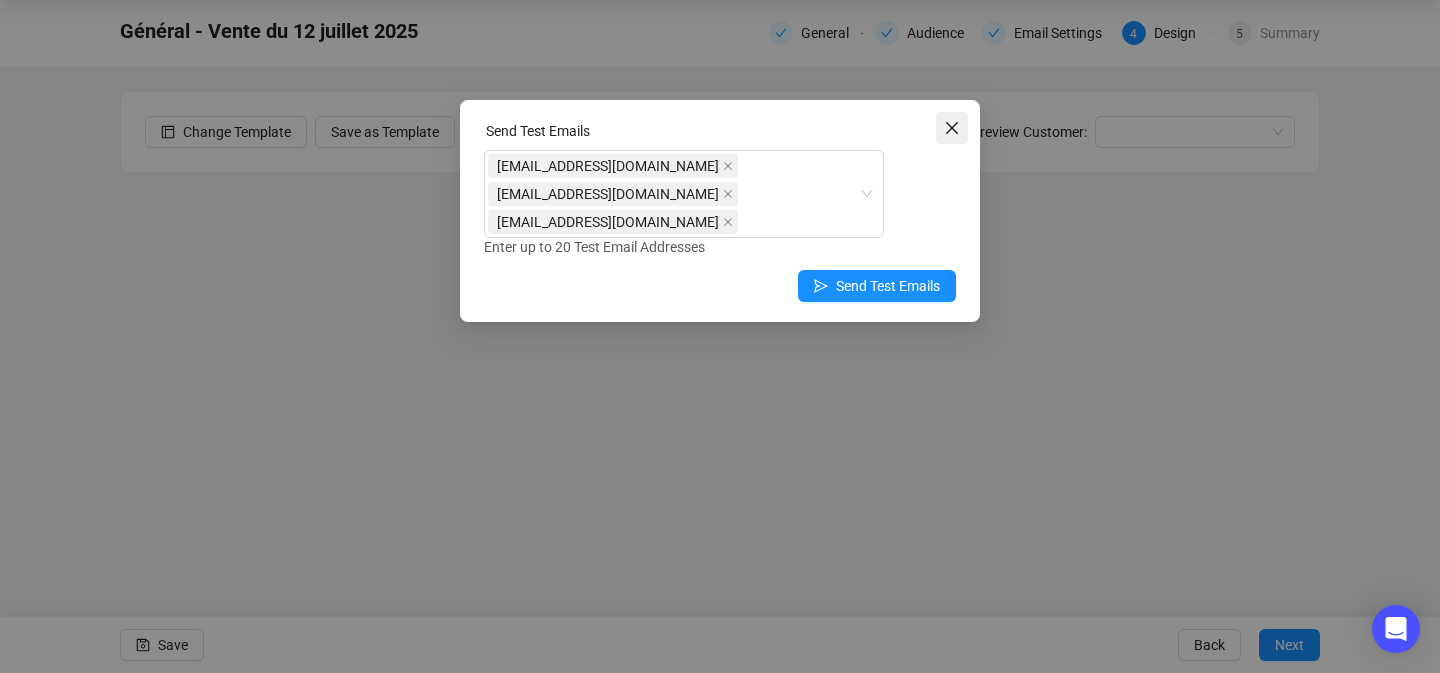 click 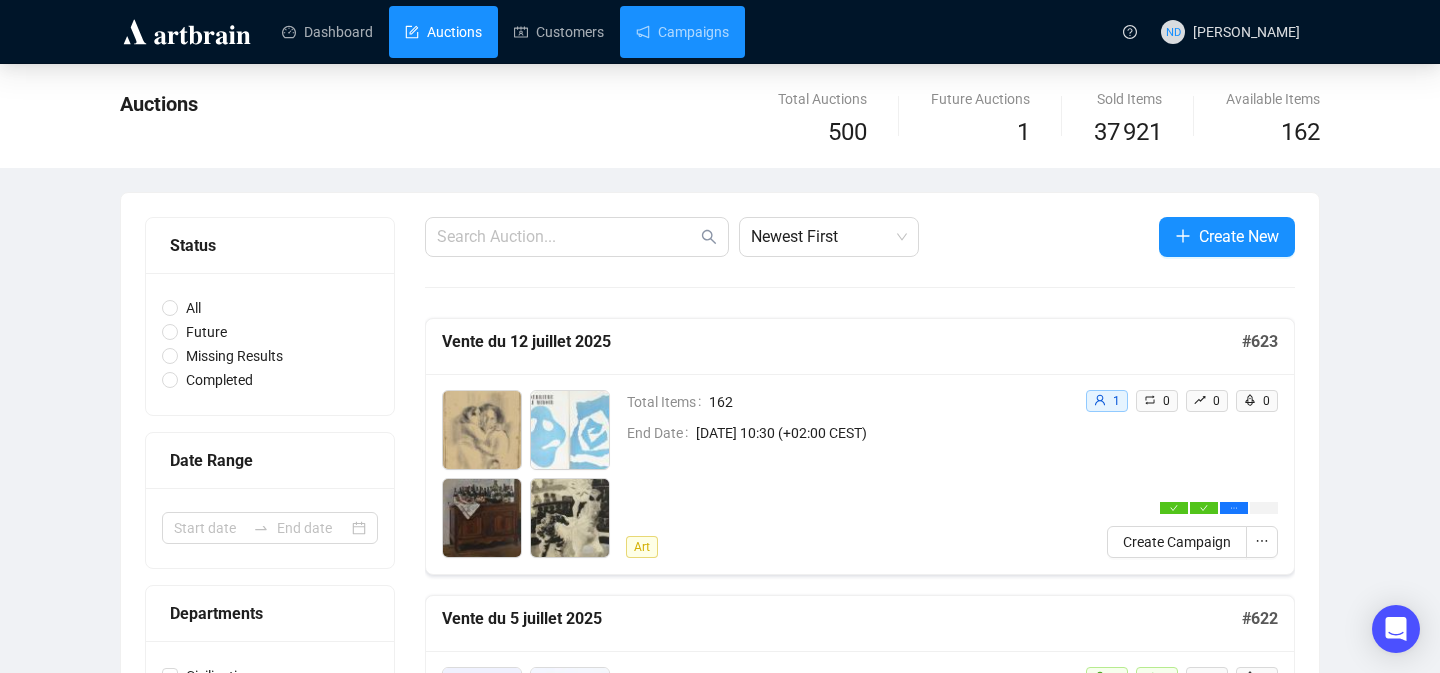 scroll, scrollTop: 0, scrollLeft: 0, axis: both 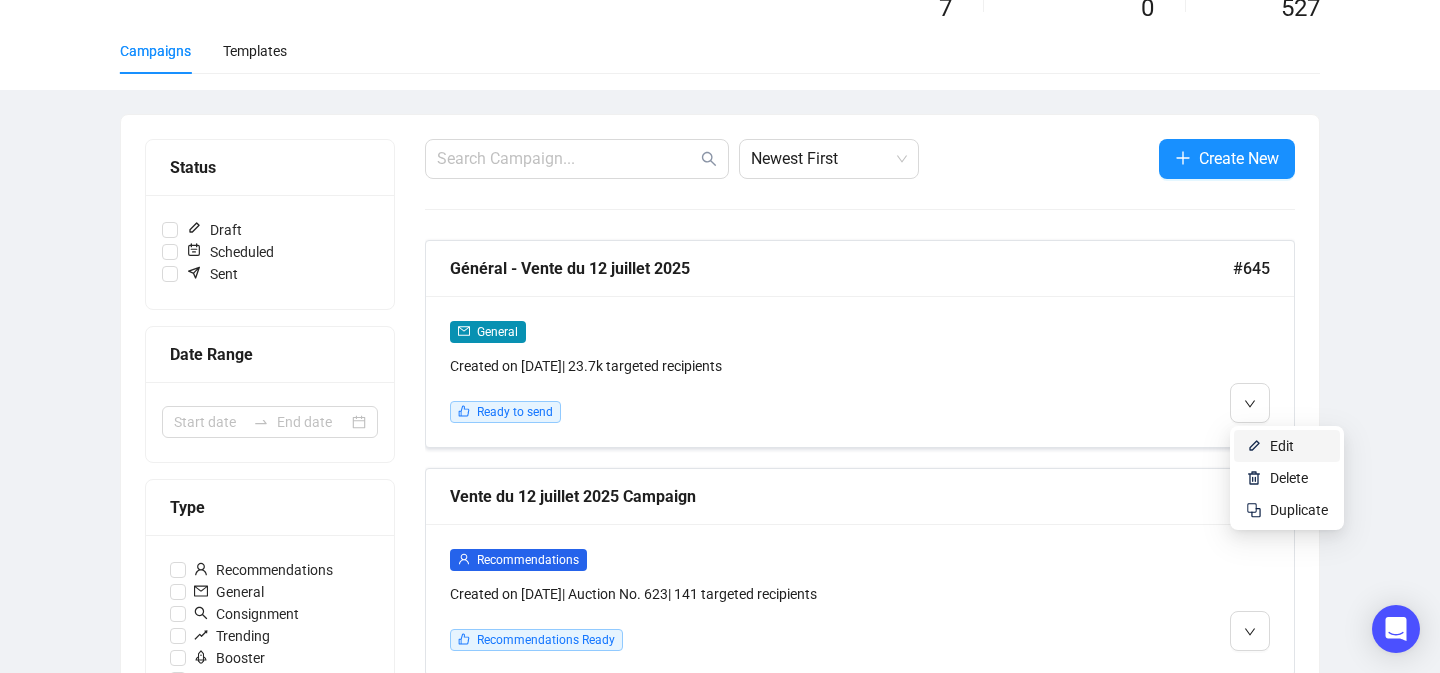 click on "Edit" at bounding box center [1287, 446] 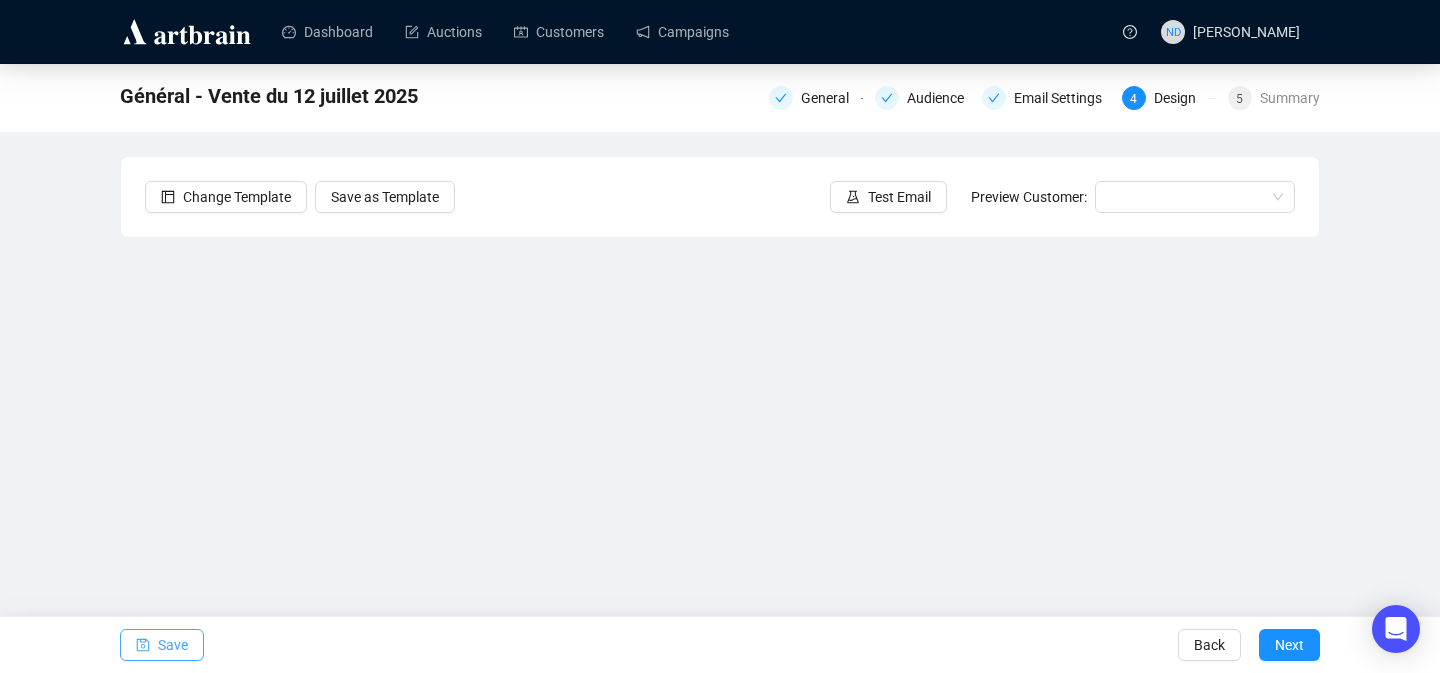 click at bounding box center (143, 645) 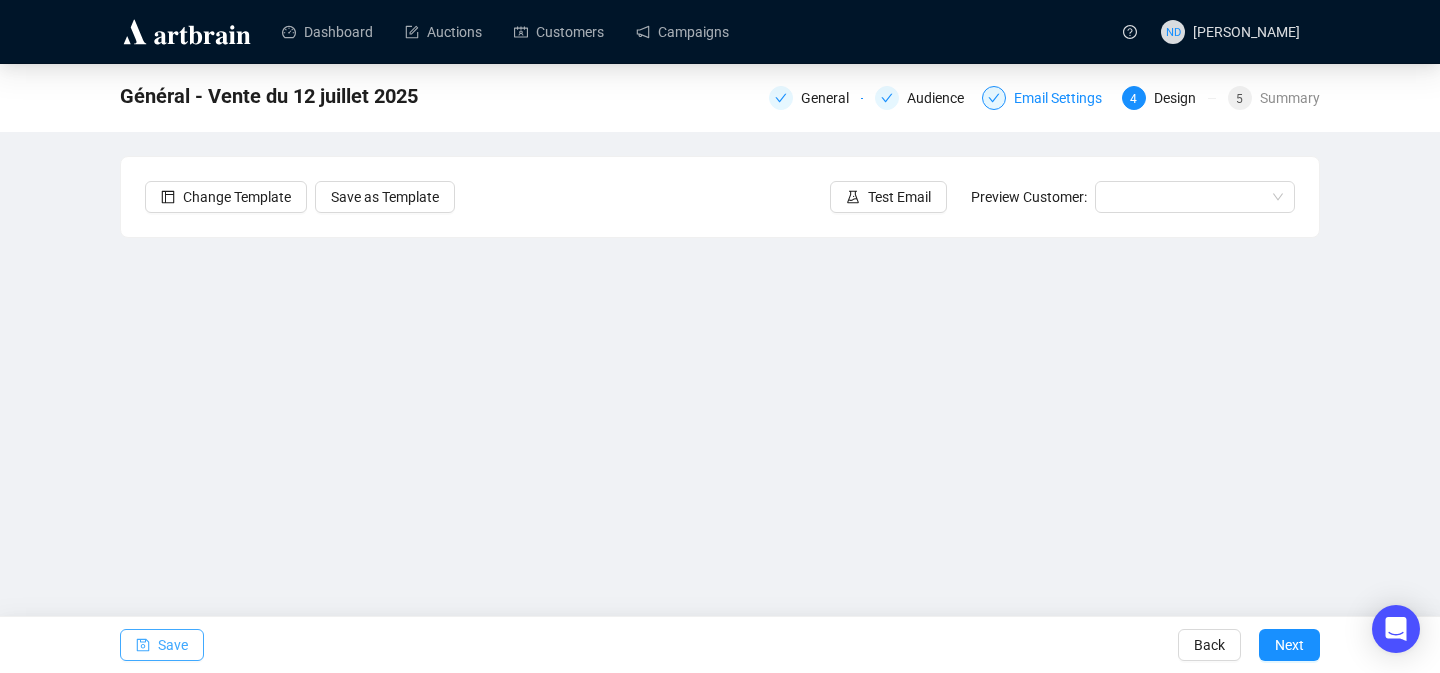 click on "Email Settings" at bounding box center [1064, 98] 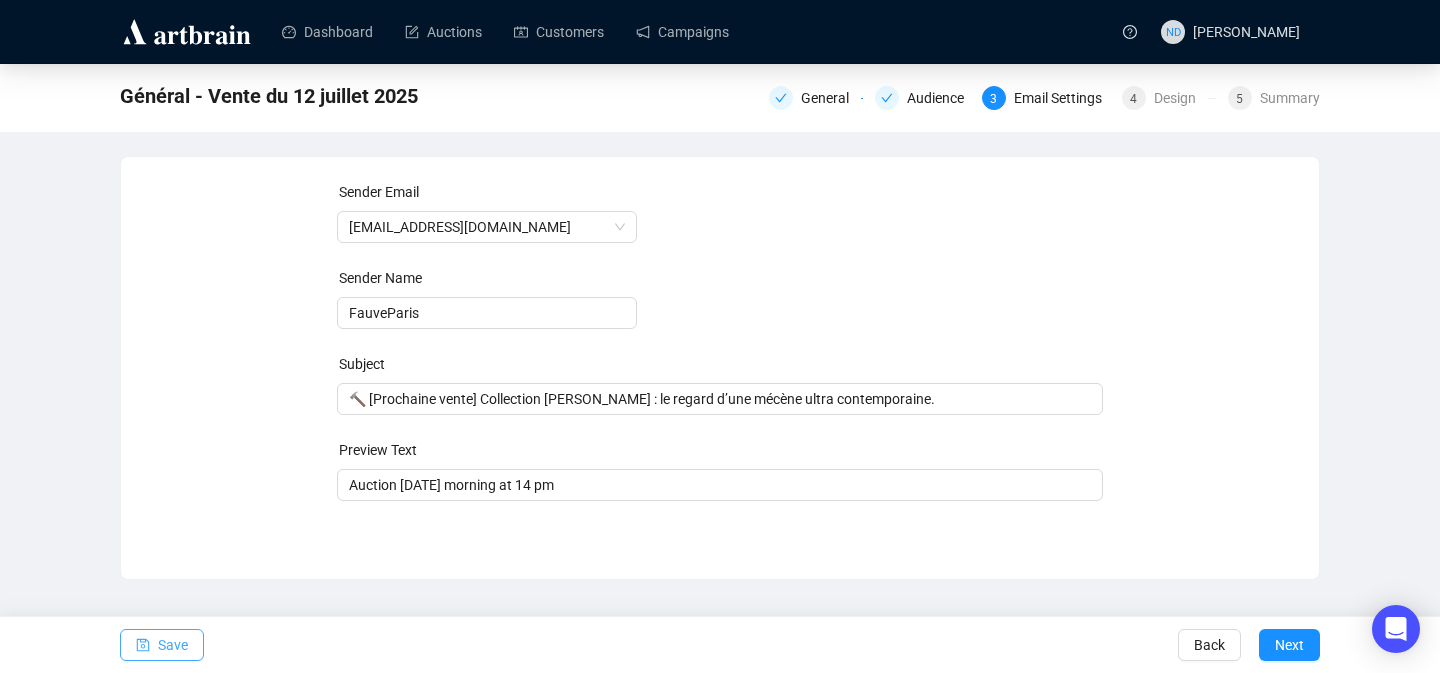 click on "Save" at bounding box center (173, 645) 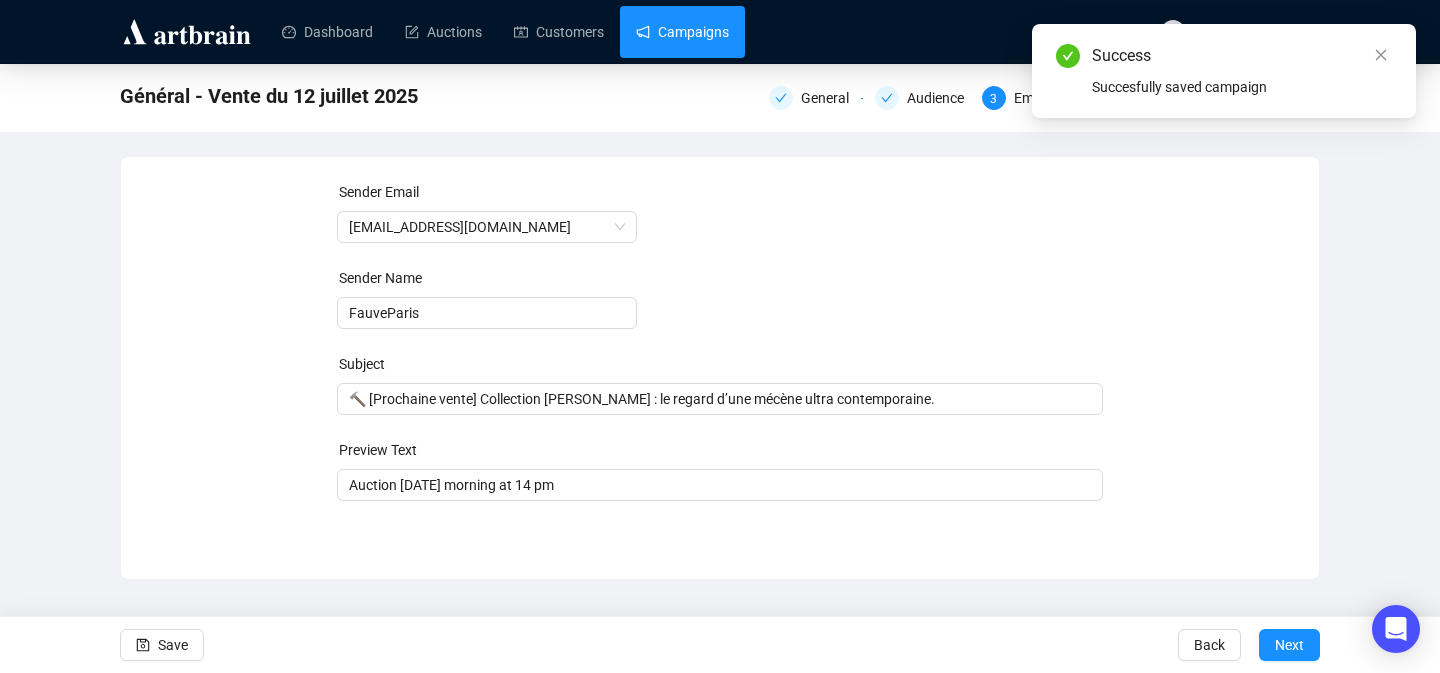 click on "Campaigns" at bounding box center [682, 32] 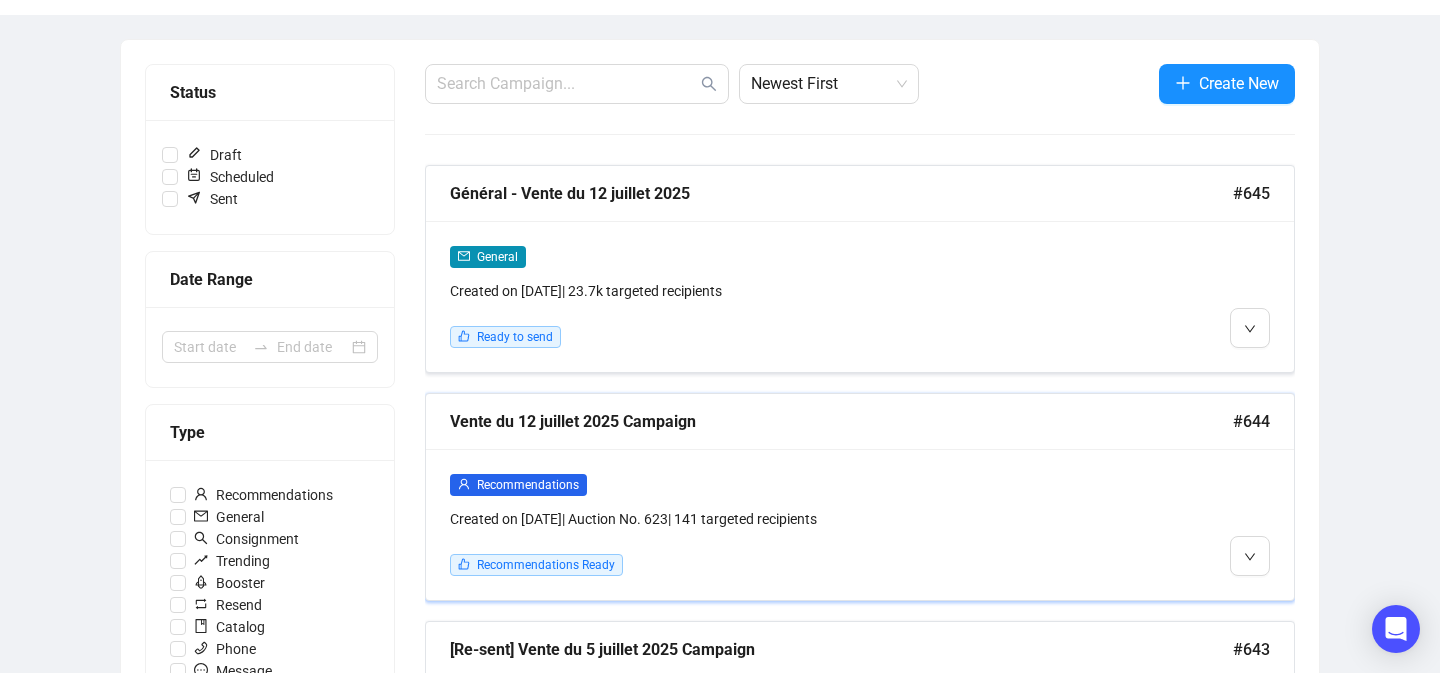 scroll, scrollTop: 221, scrollLeft: 0, axis: vertical 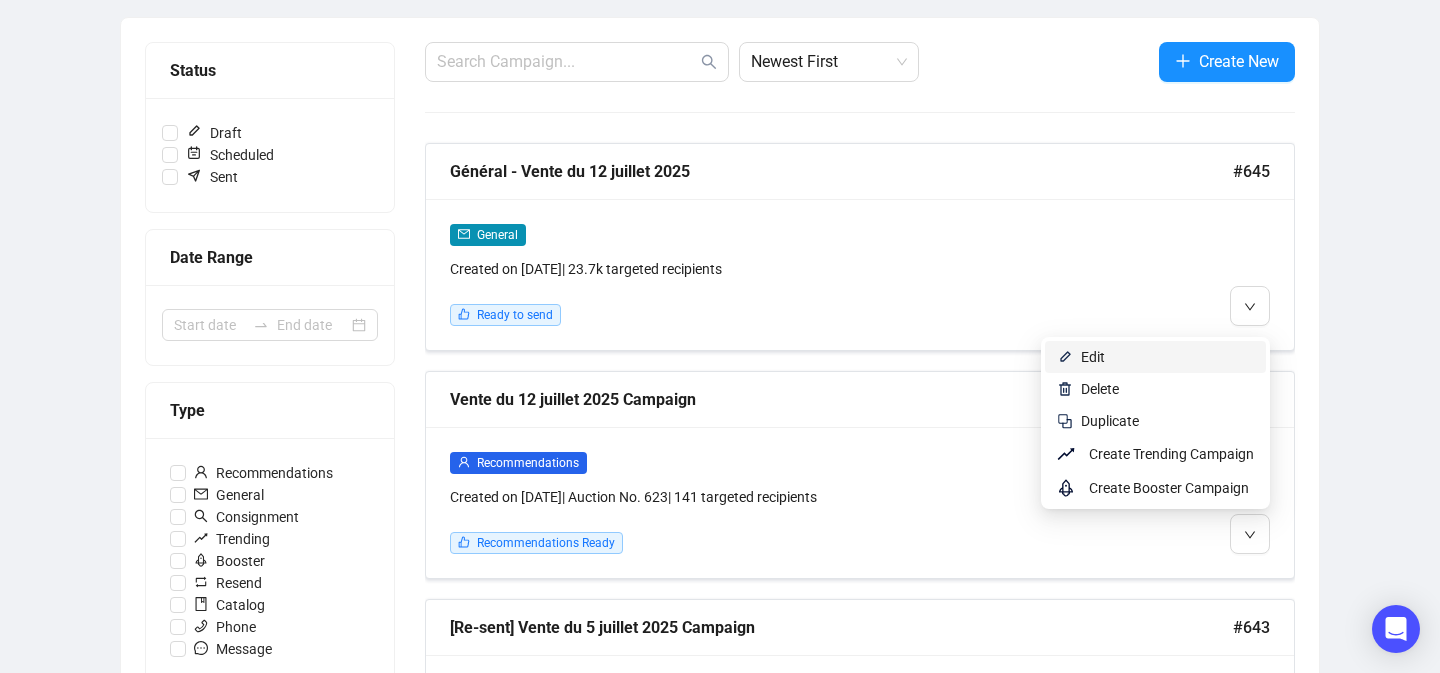 click on "Edit" at bounding box center [1093, 357] 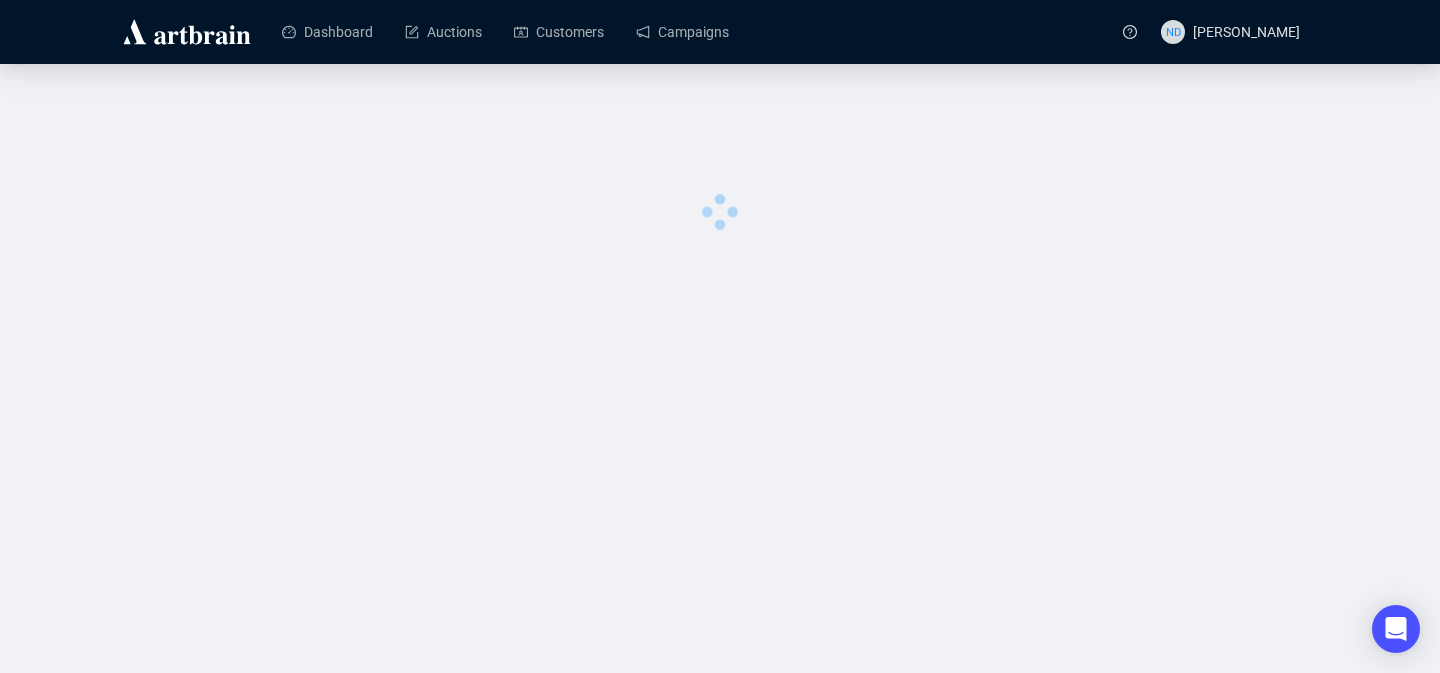 scroll, scrollTop: 0, scrollLeft: 0, axis: both 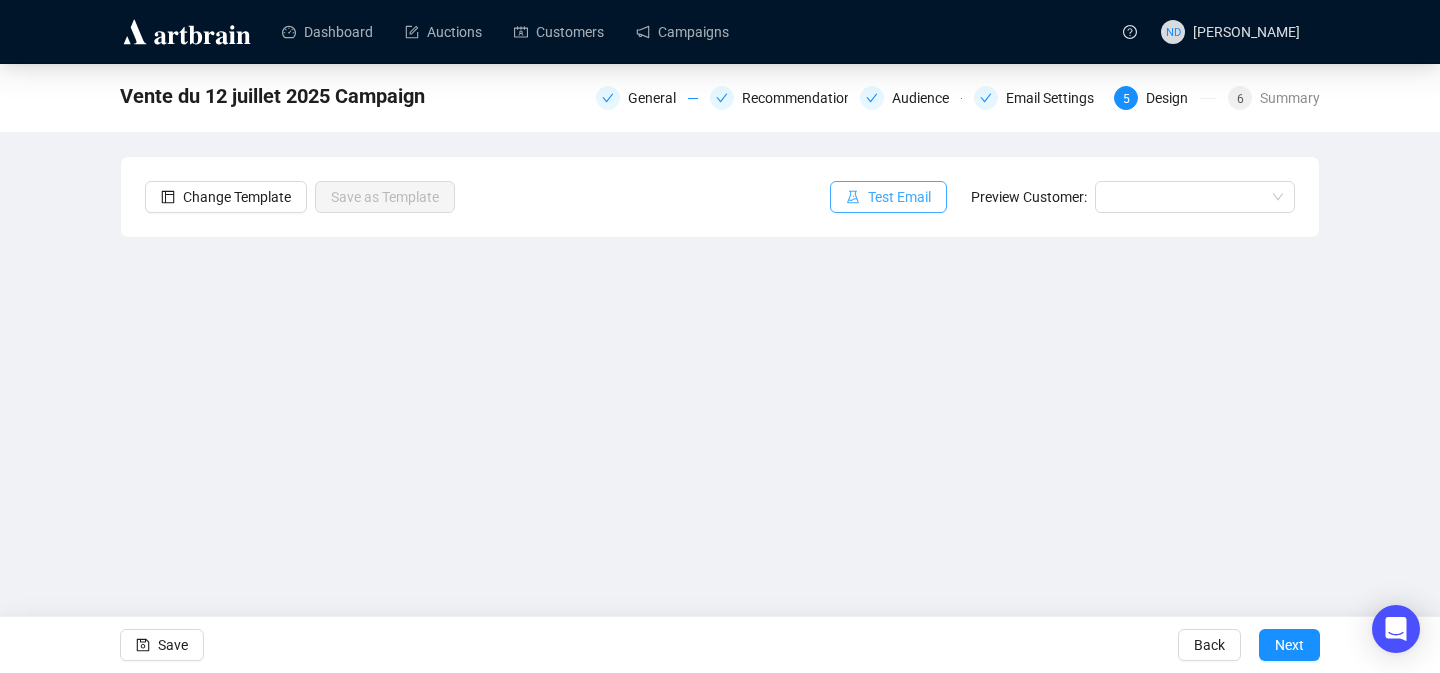 click on "Test Email" at bounding box center (899, 197) 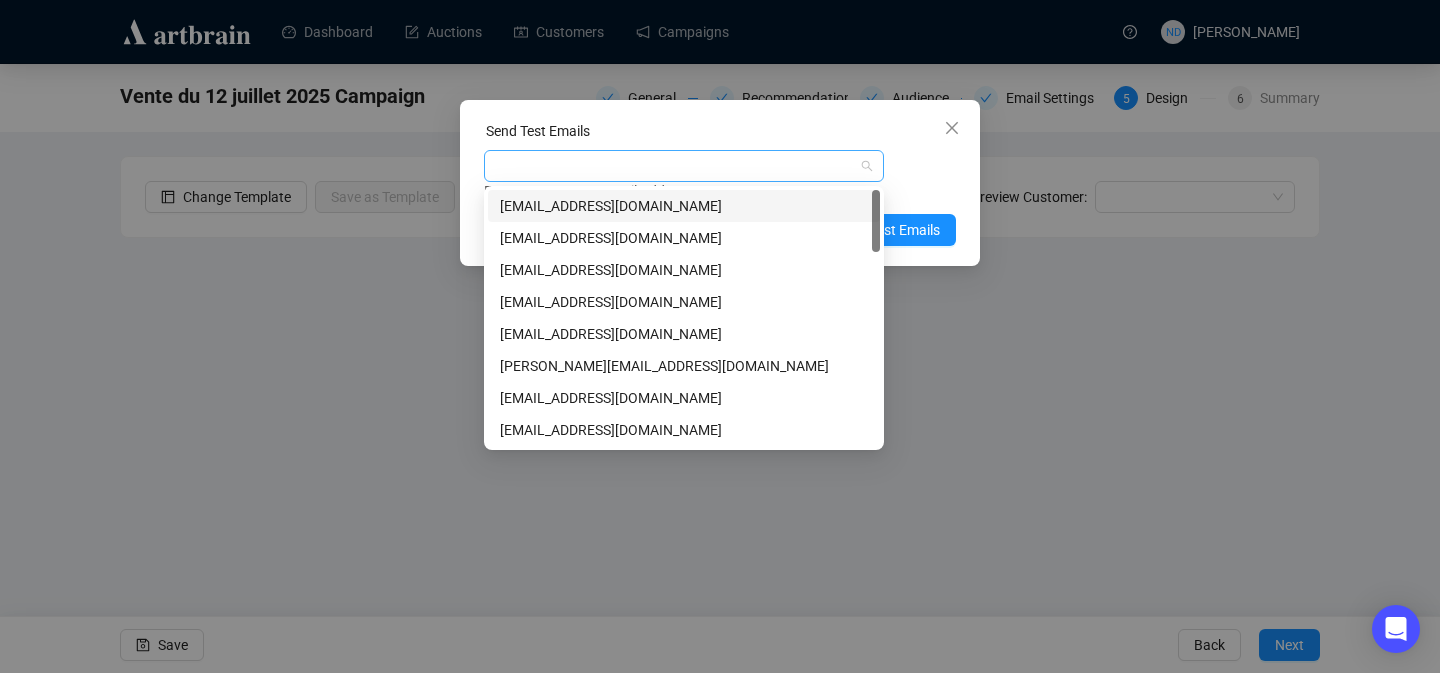 click at bounding box center (673, 166) 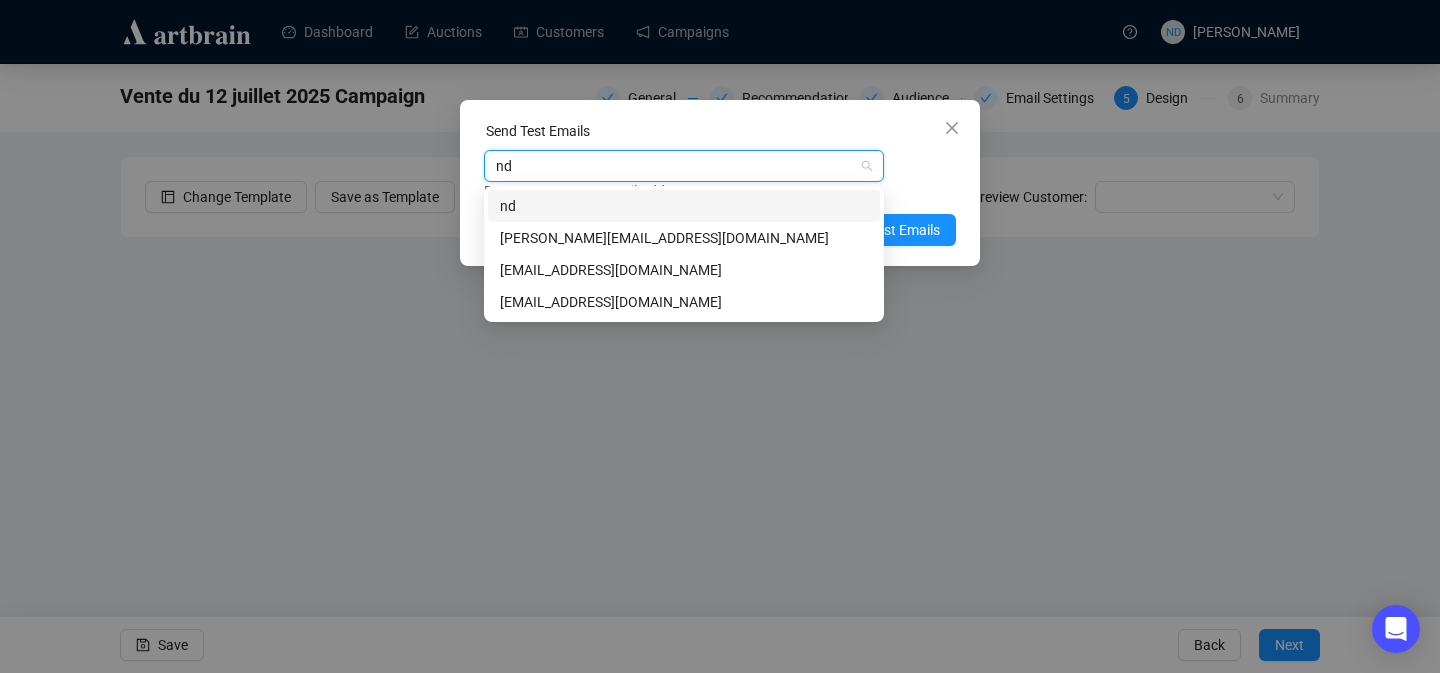 type on "nda" 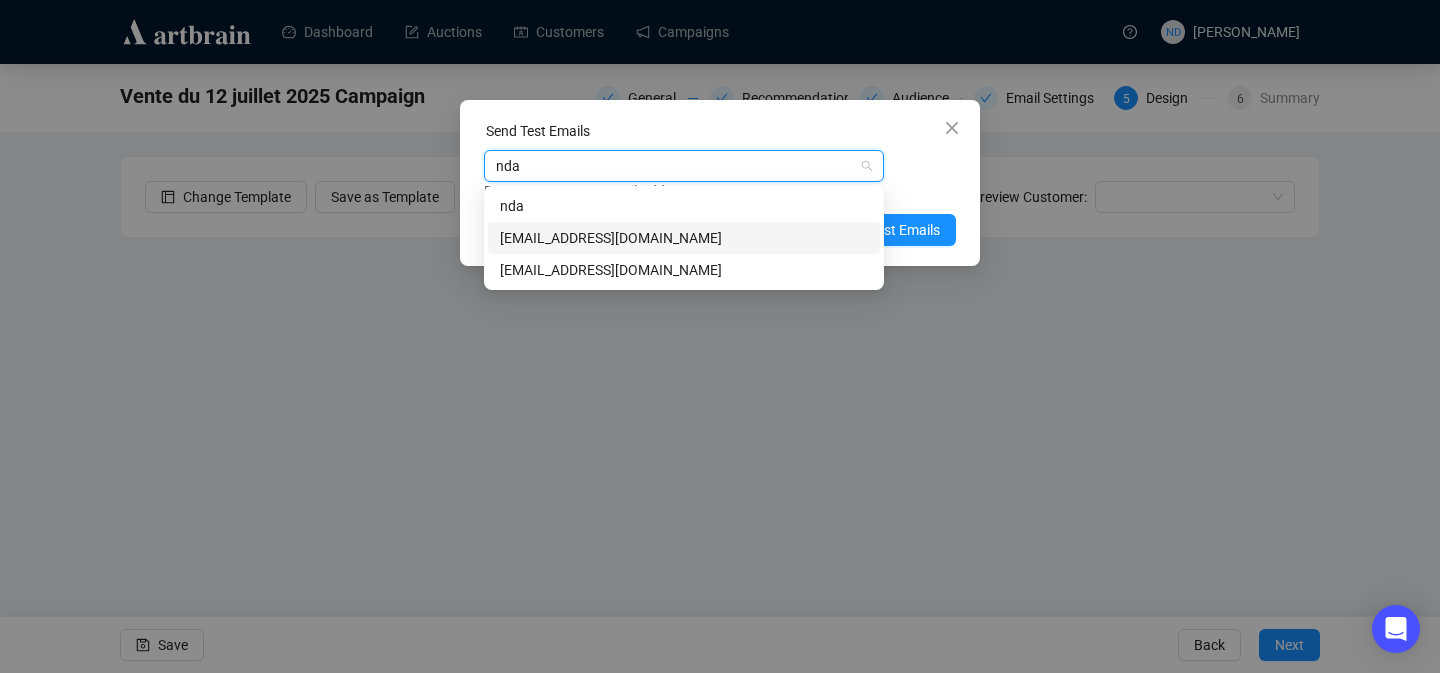 click on "ndarcel@fauveparis.com" at bounding box center (684, 238) 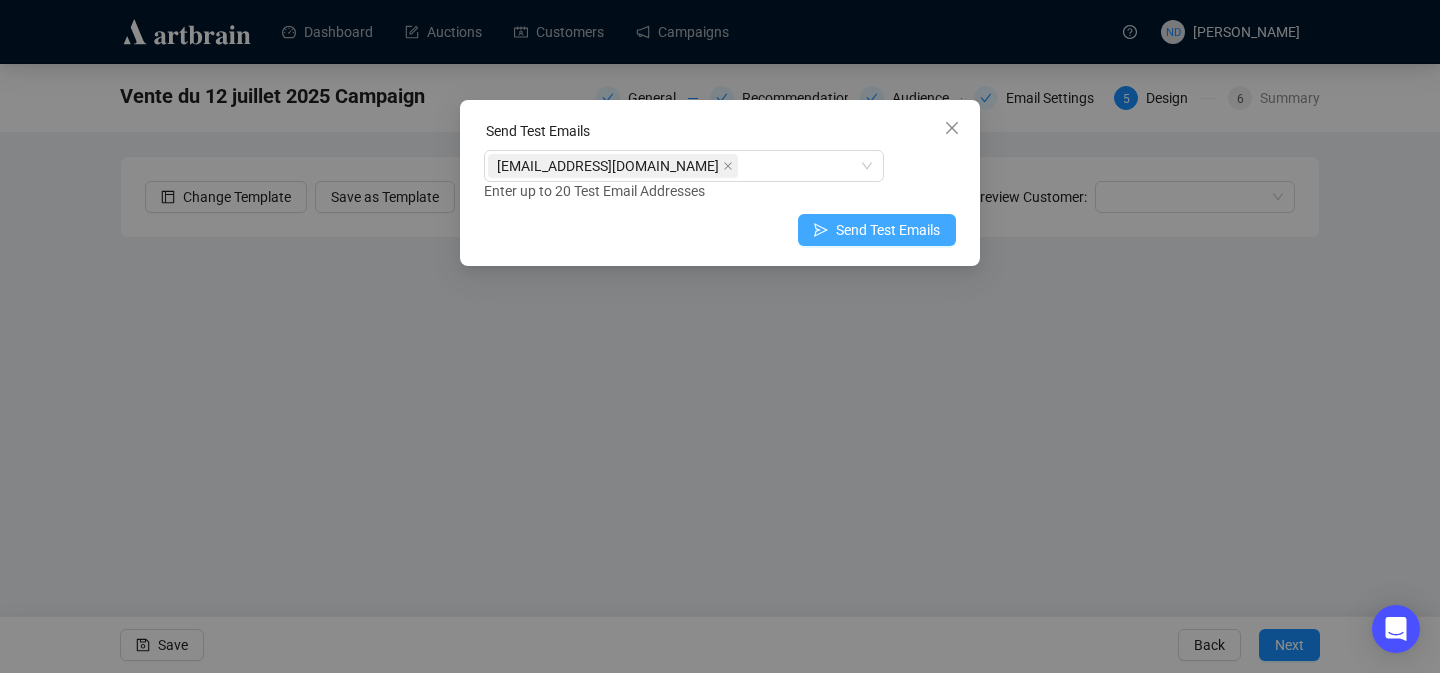 click on "Send Test Emails" at bounding box center (888, 230) 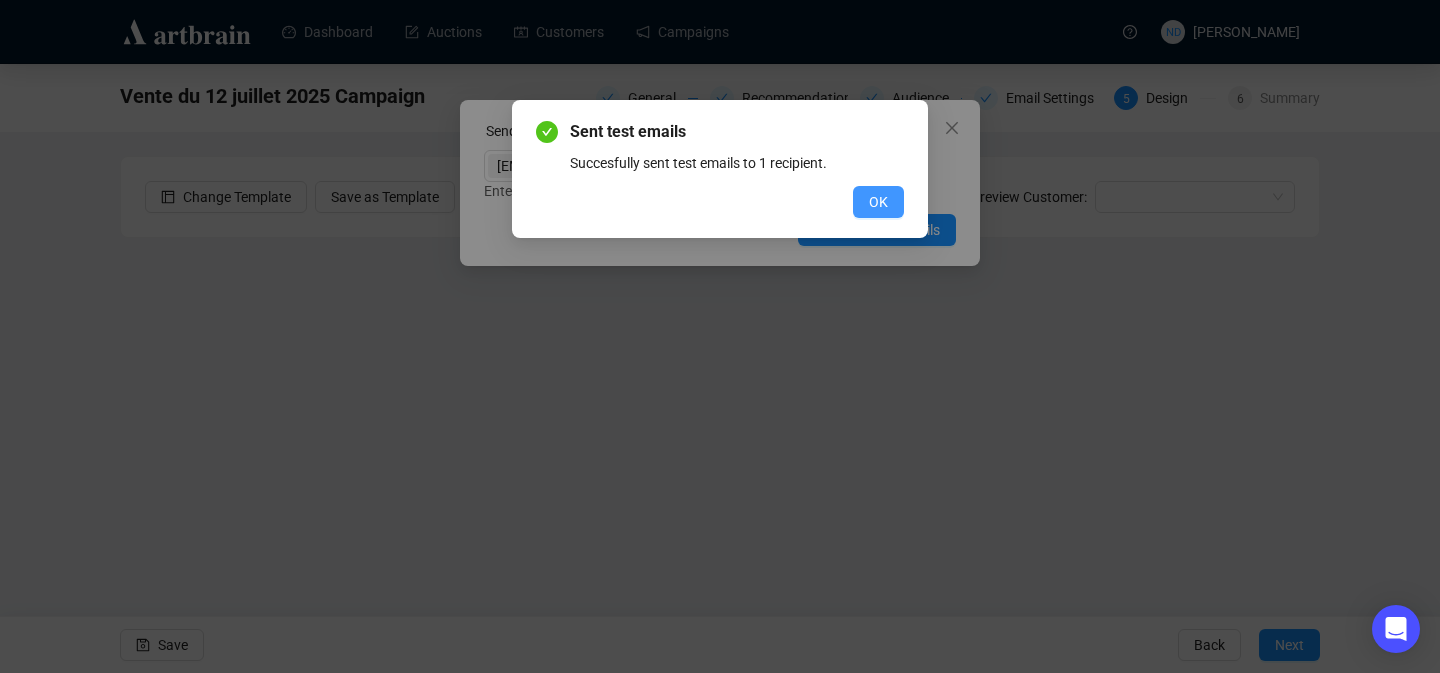 click on "OK" at bounding box center [878, 202] 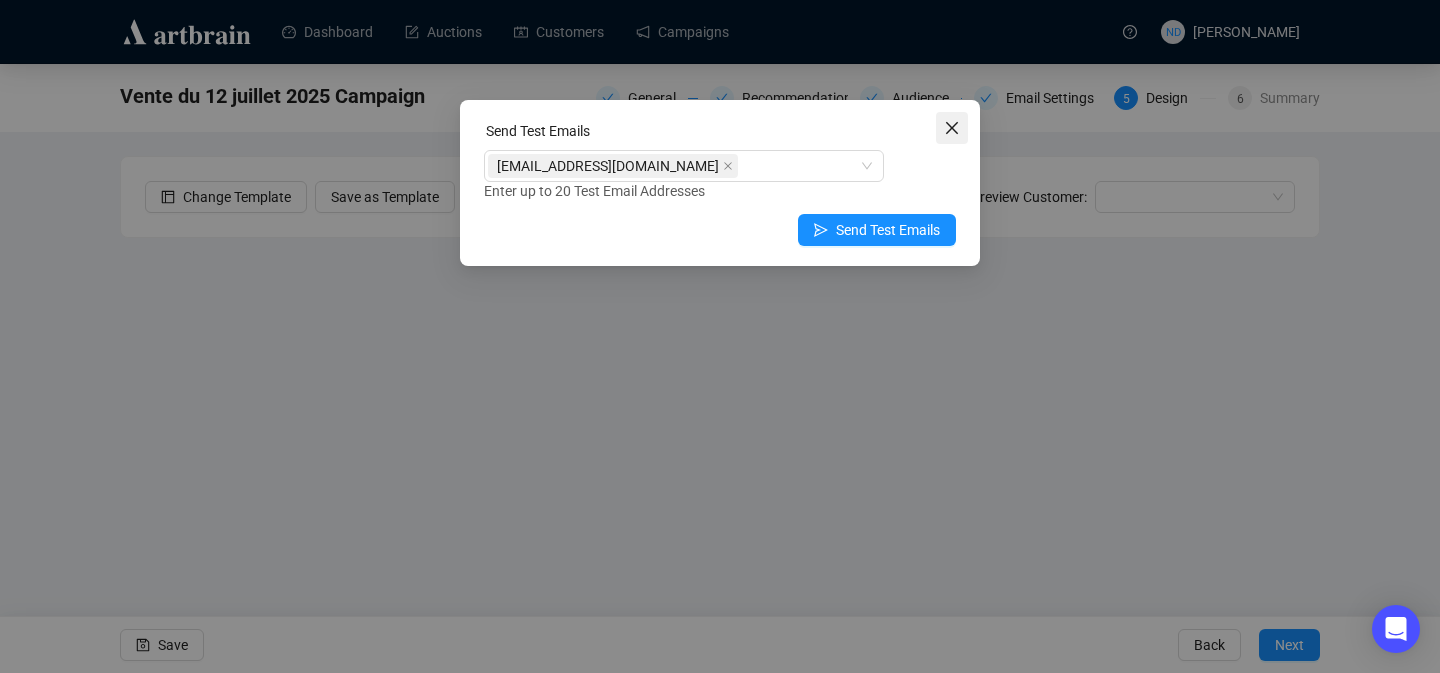 click 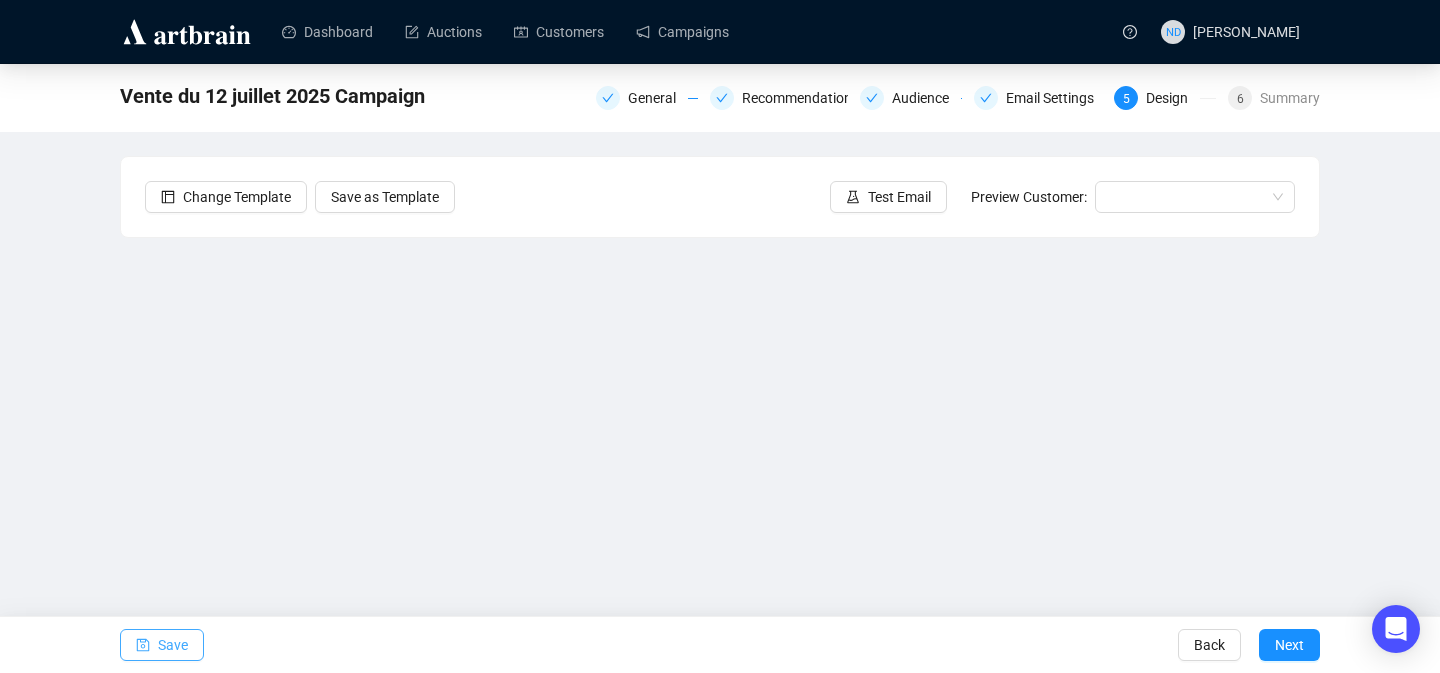 click on "Save" at bounding box center [173, 645] 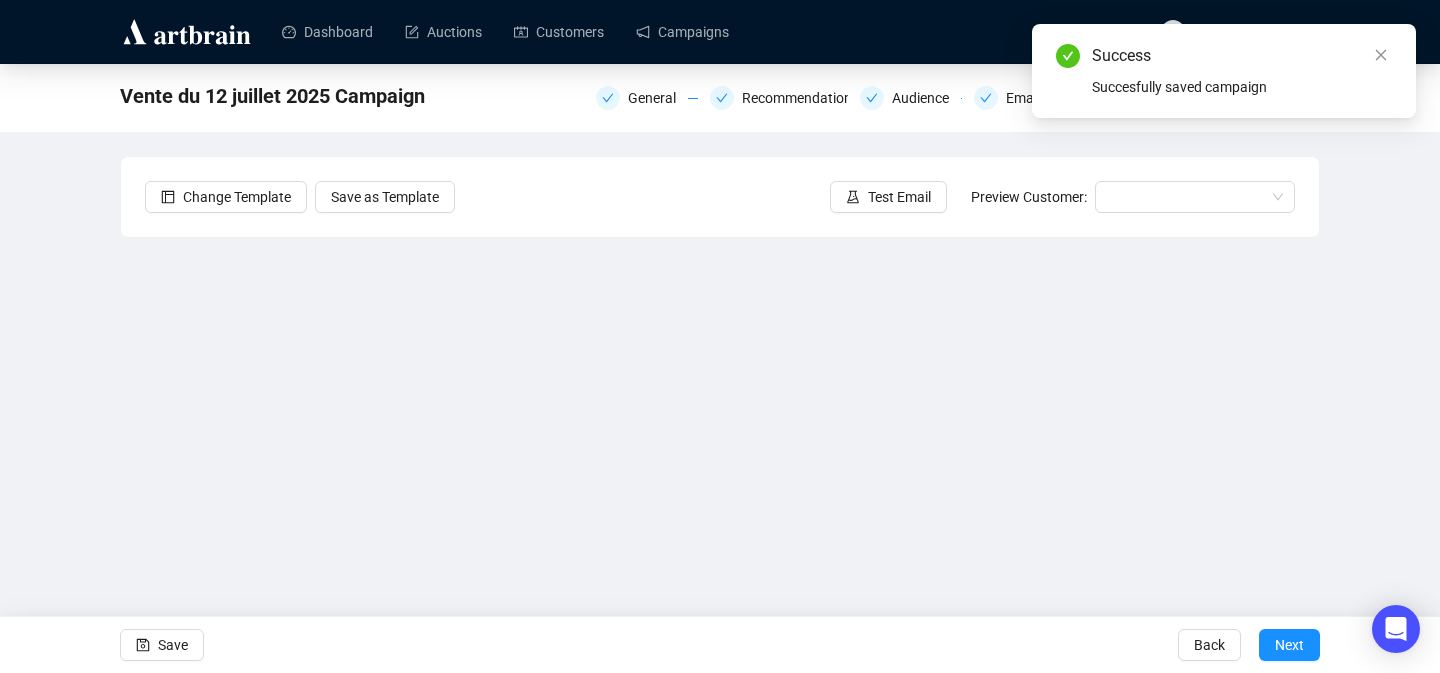 scroll, scrollTop: 71, scrollLeft: 0, axis: vertical 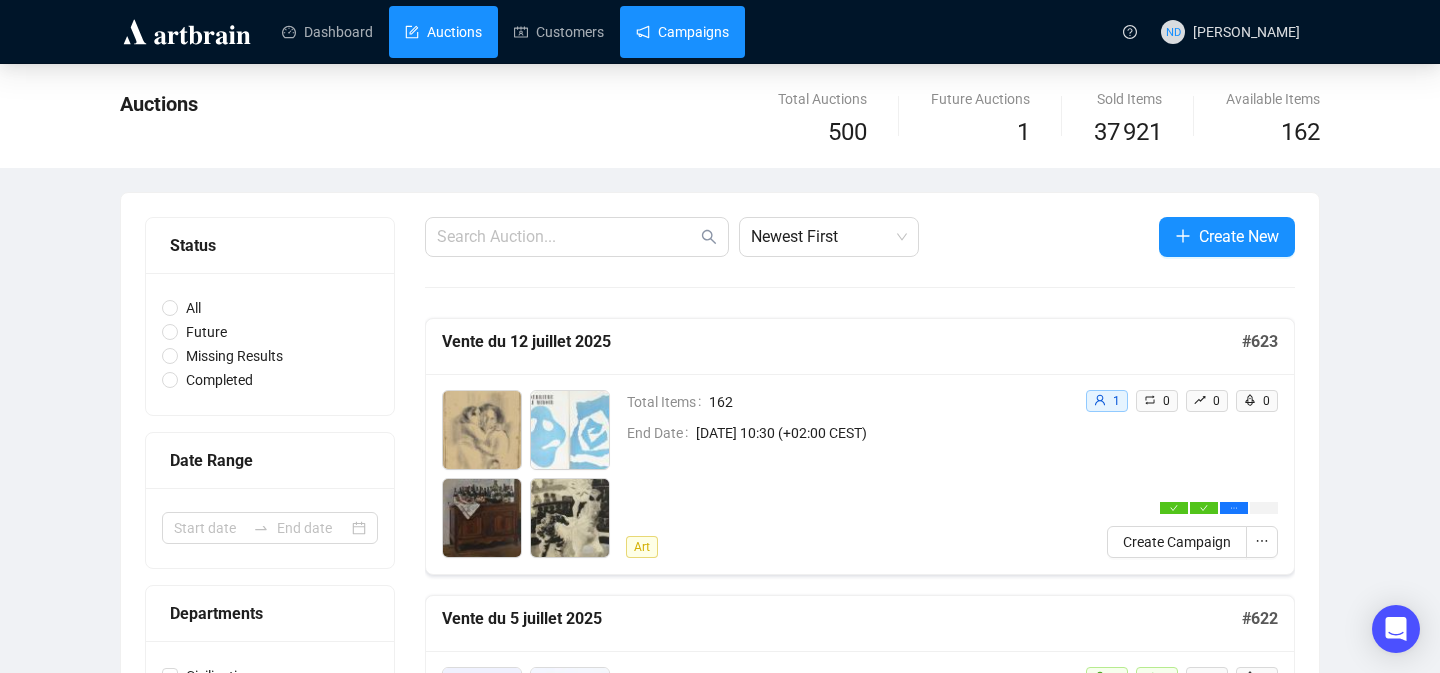 click on "Campaigns" at bounding box center [682, 32] 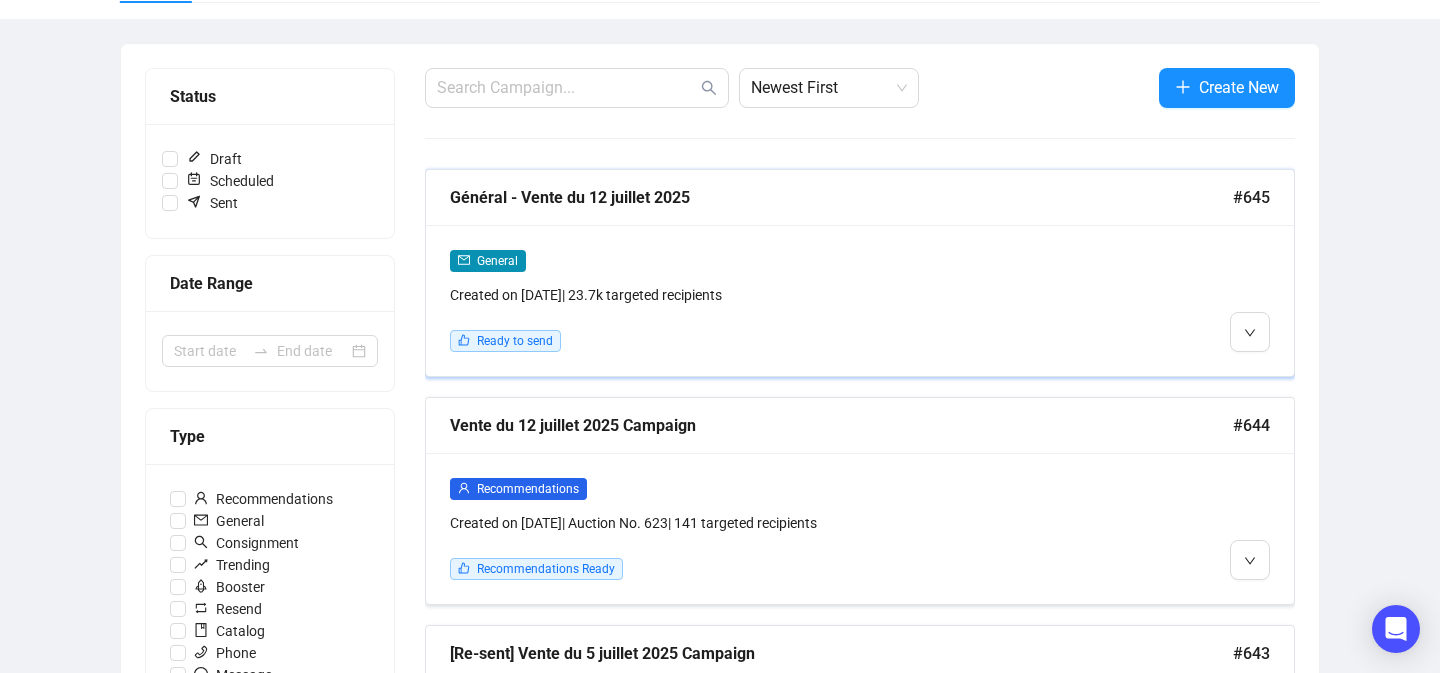 scroll, scrollTop: 193, scrollLeft: 0, axis: vertical 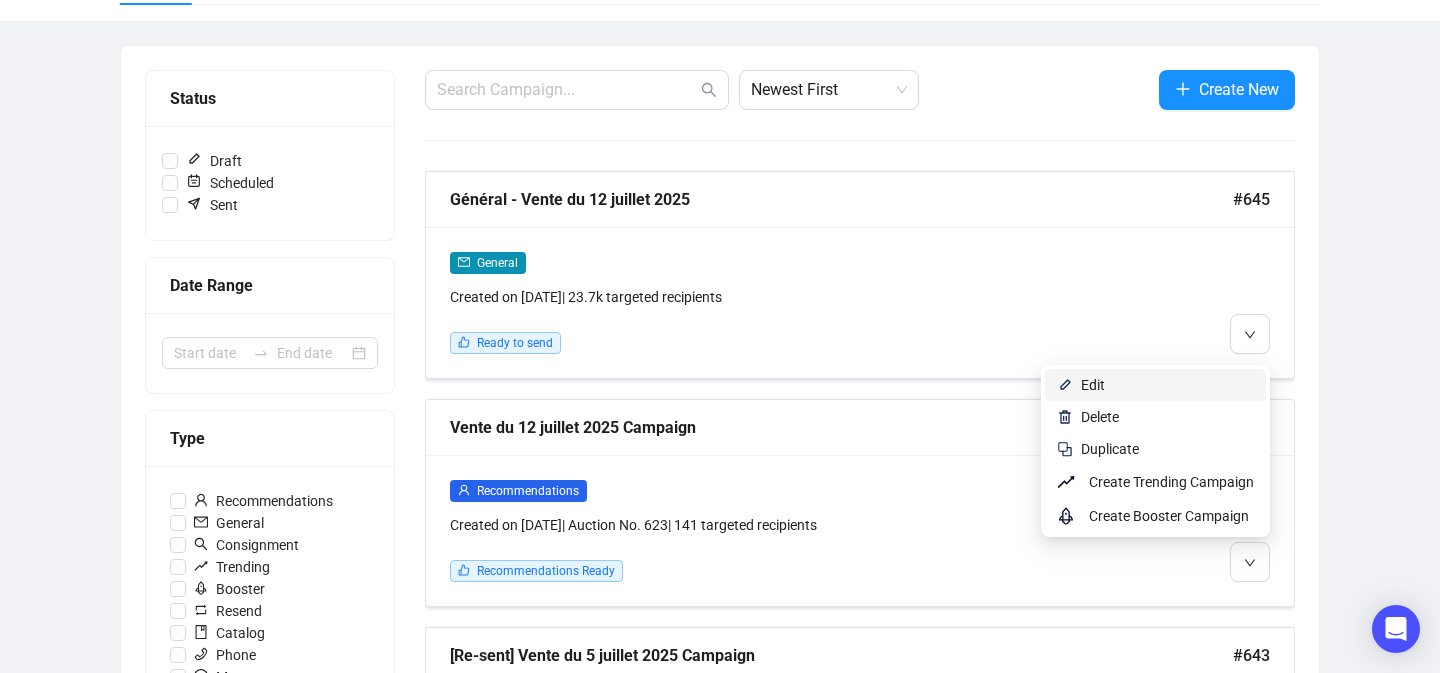 click on "Edit" at bounding box center [1155, 385] 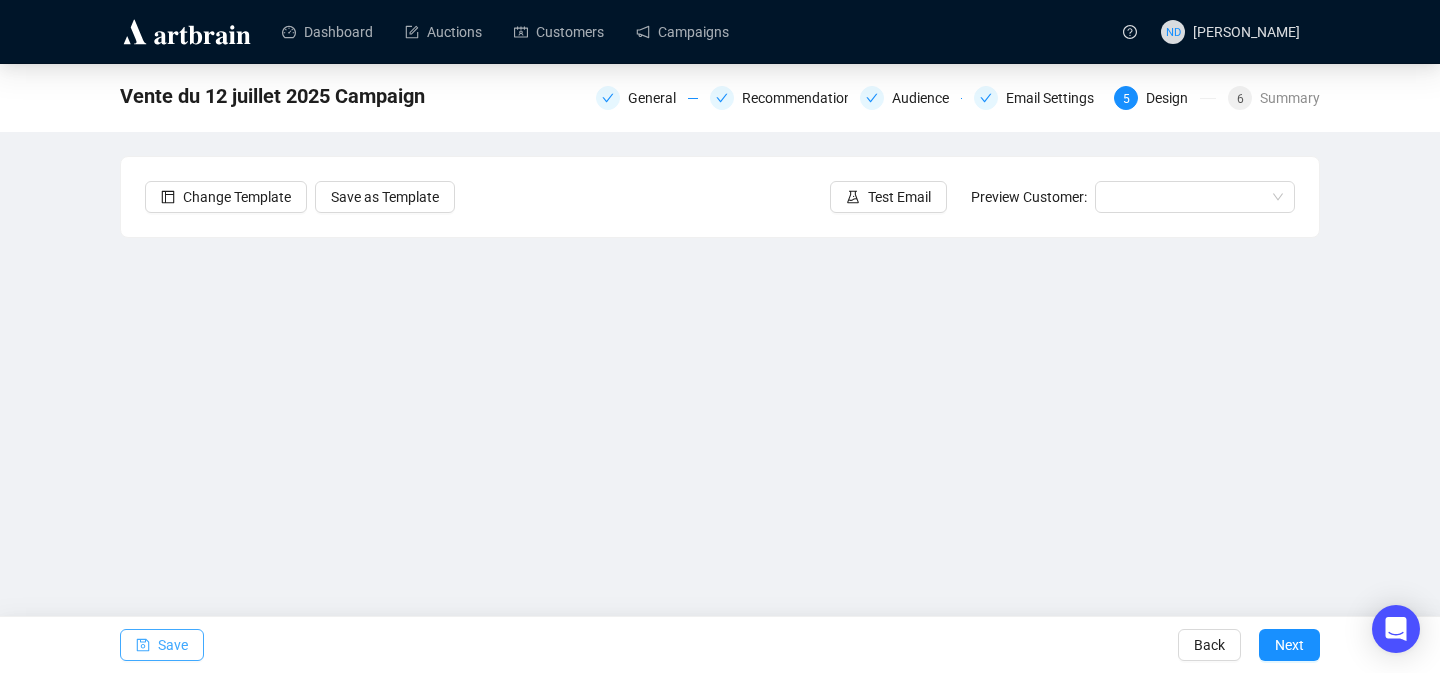click on "Save" at bounding box center (173, 645) 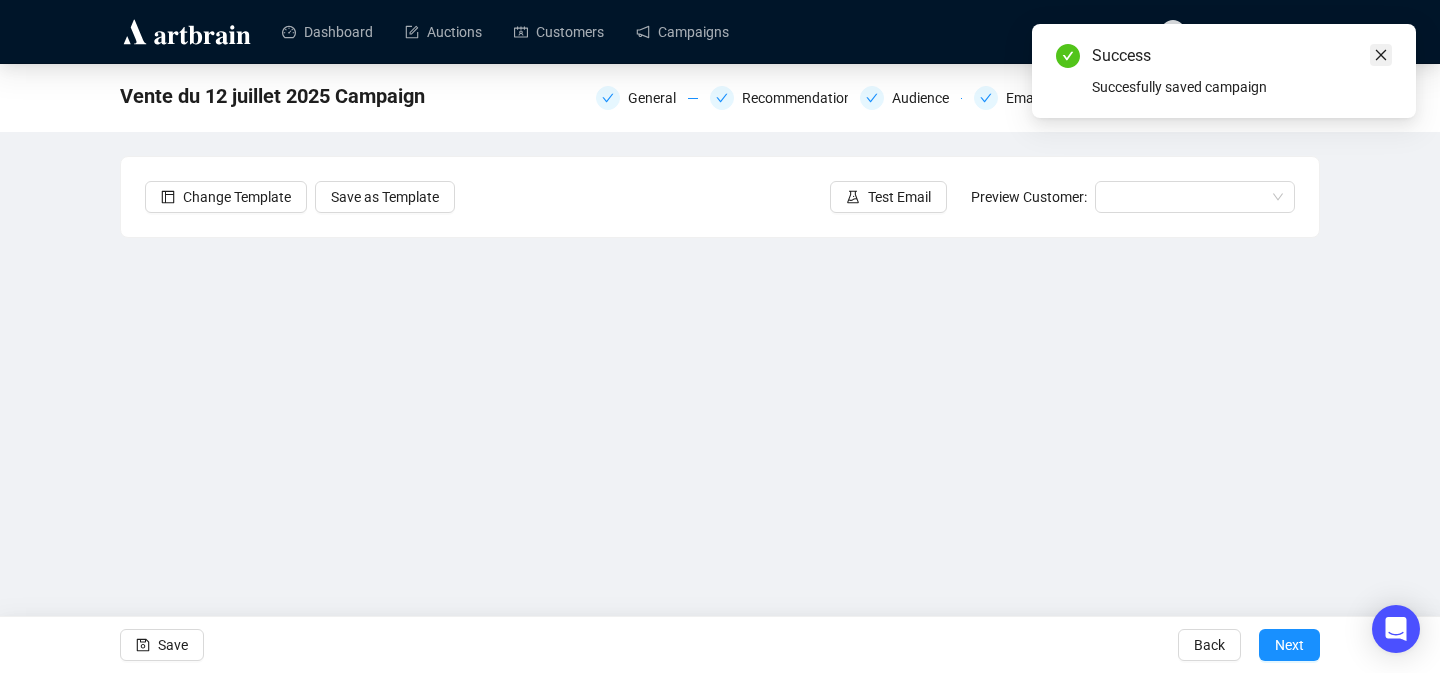 click 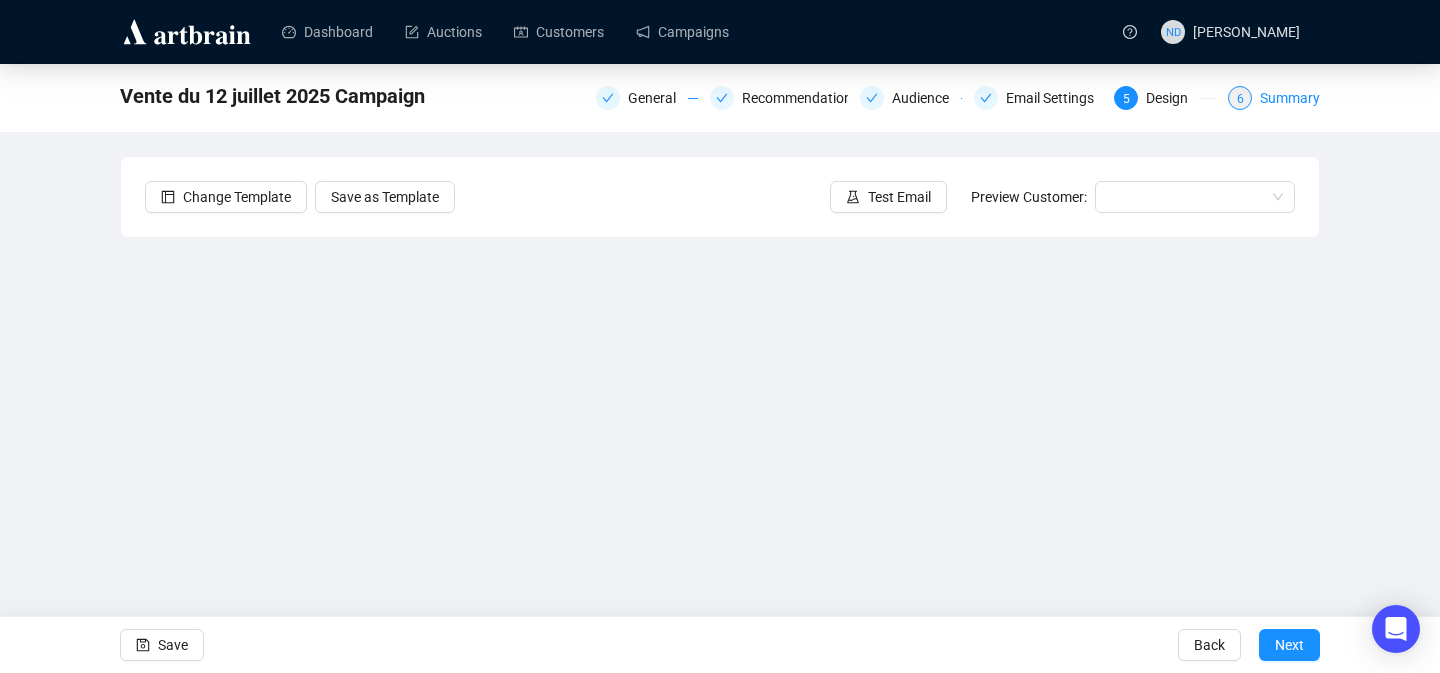 click on "Summary" at bounding box center (1290, 98) 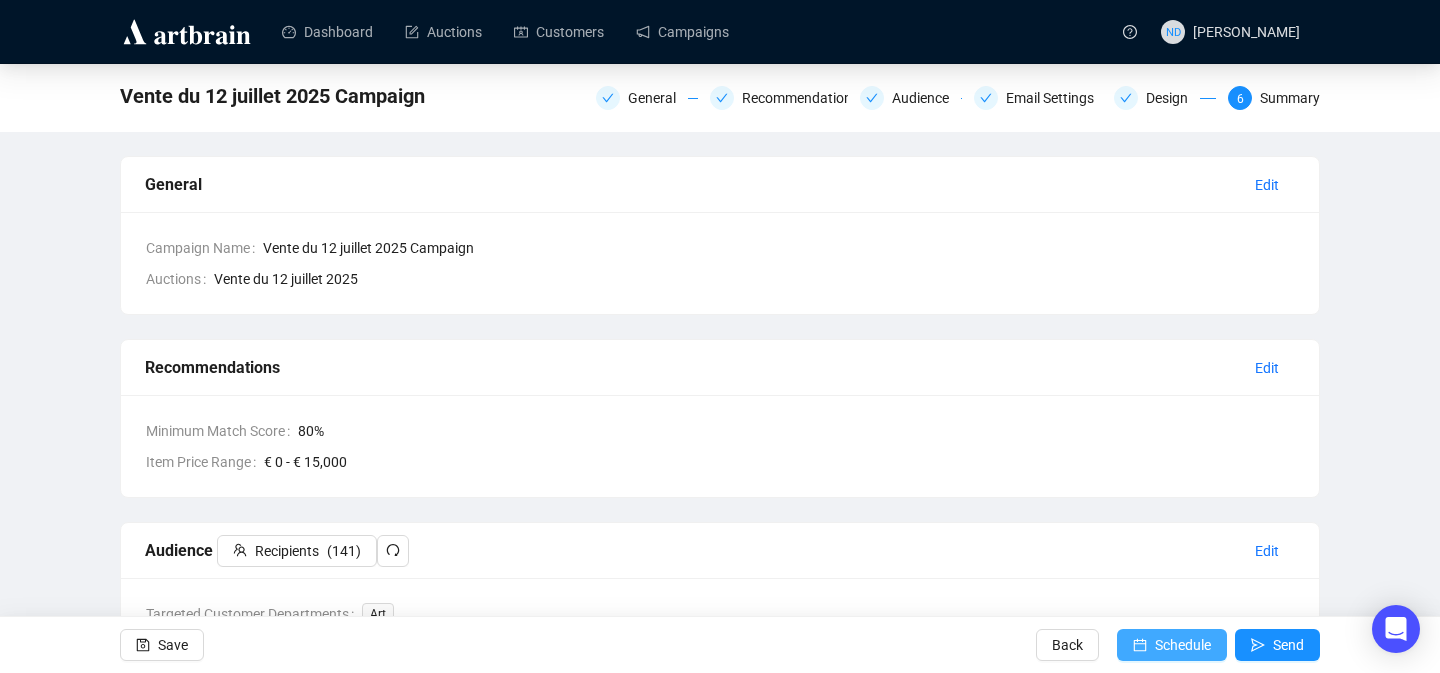 click on "Schedule" at bounding box center [1172, 645] 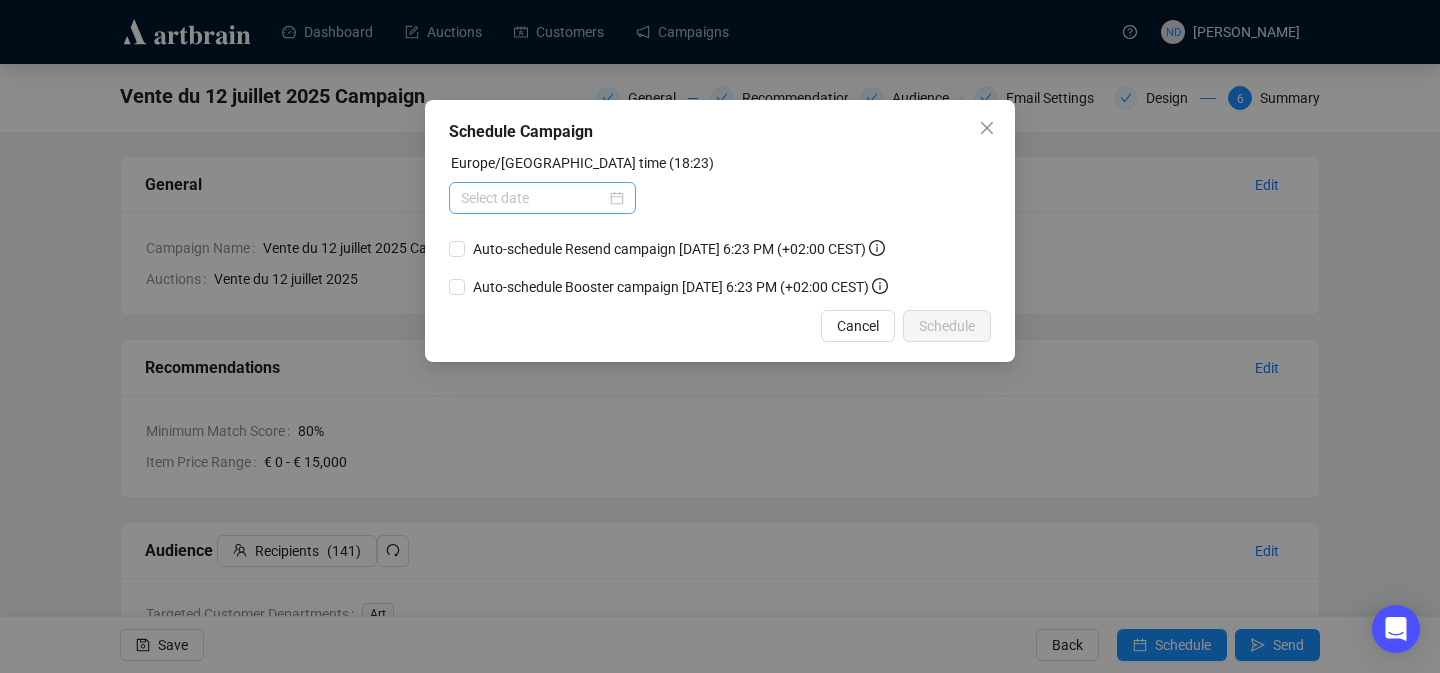 click at bounding box center (542, 198) 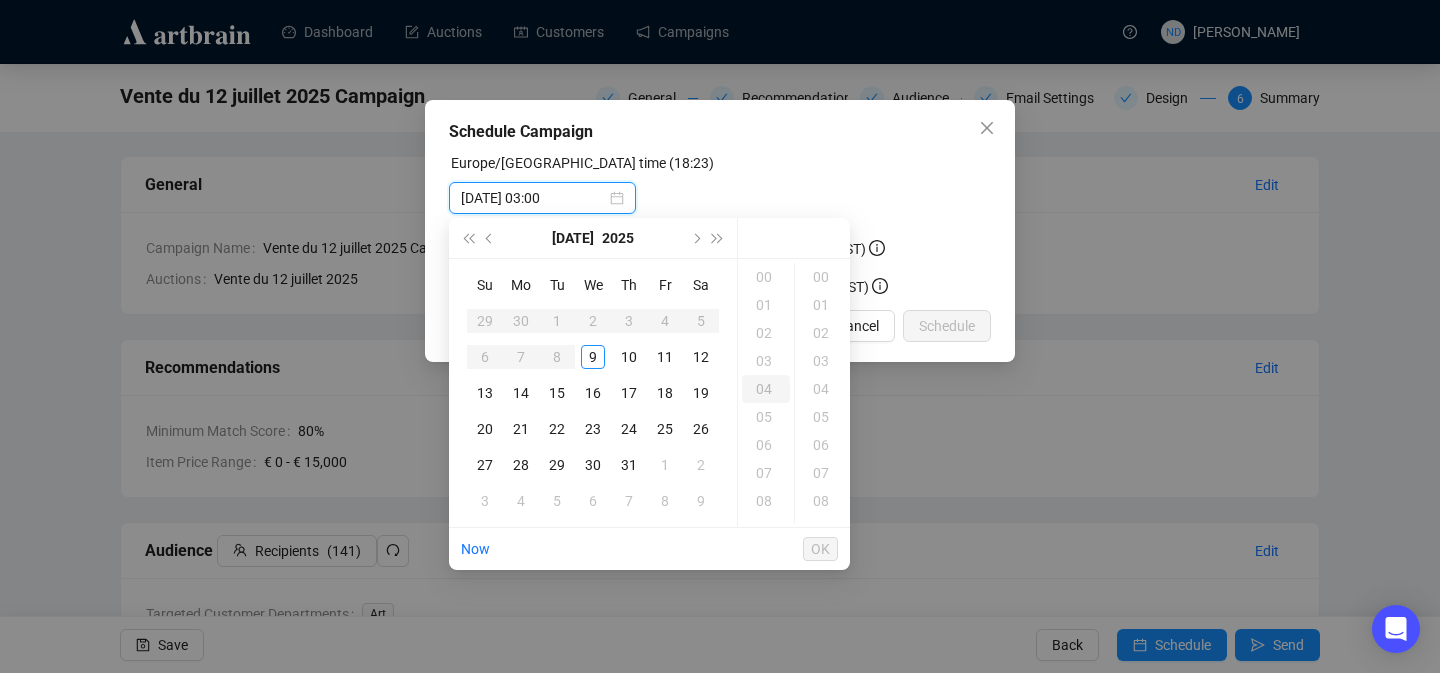 type on "[DATE] 04:00" 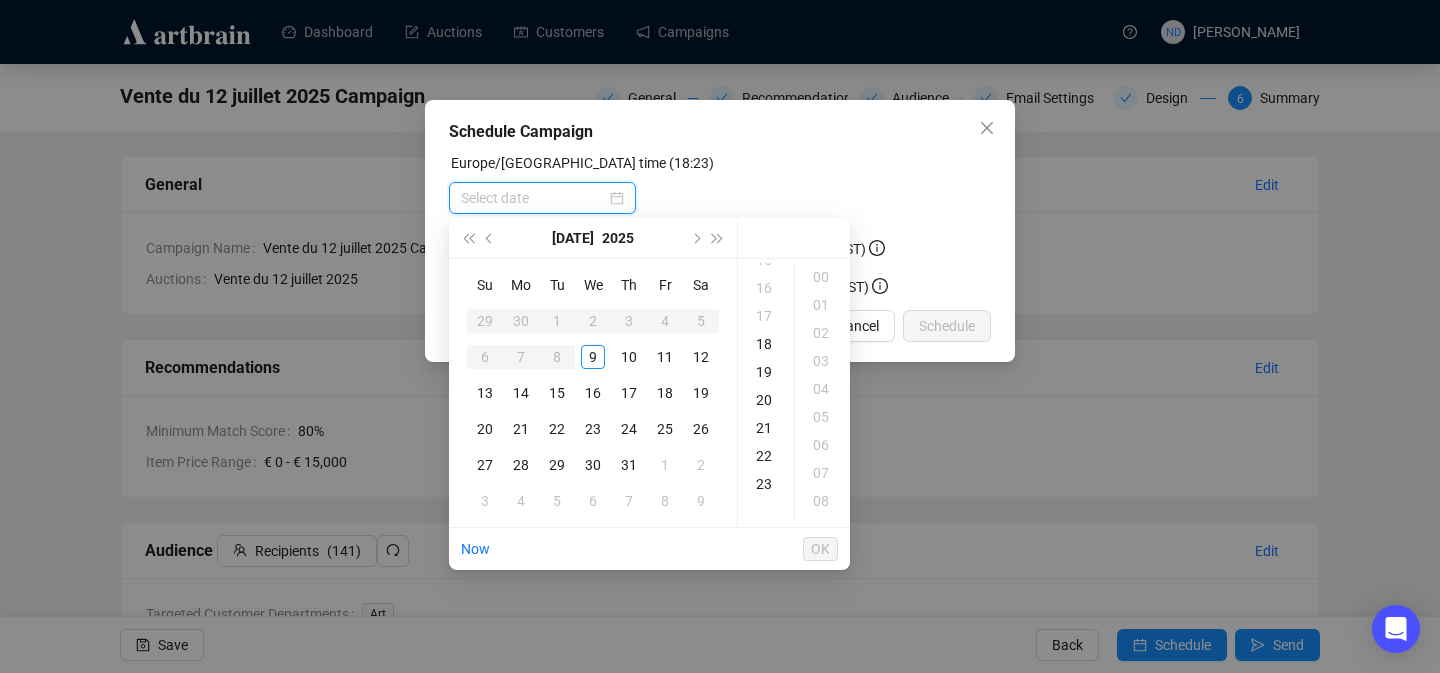 scroll, scrollTop: 447, scrollLeft: 0, axis: vertical 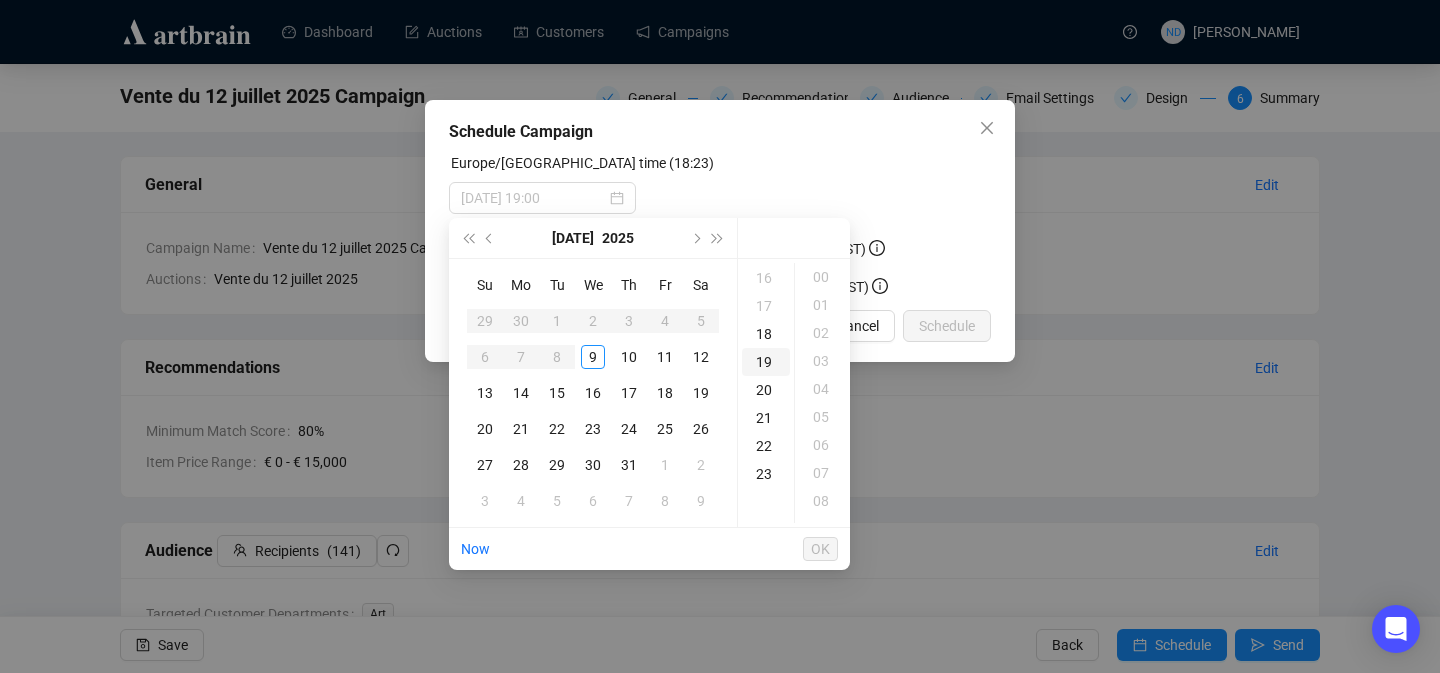 click on "19" at bounding box center (766, 362) 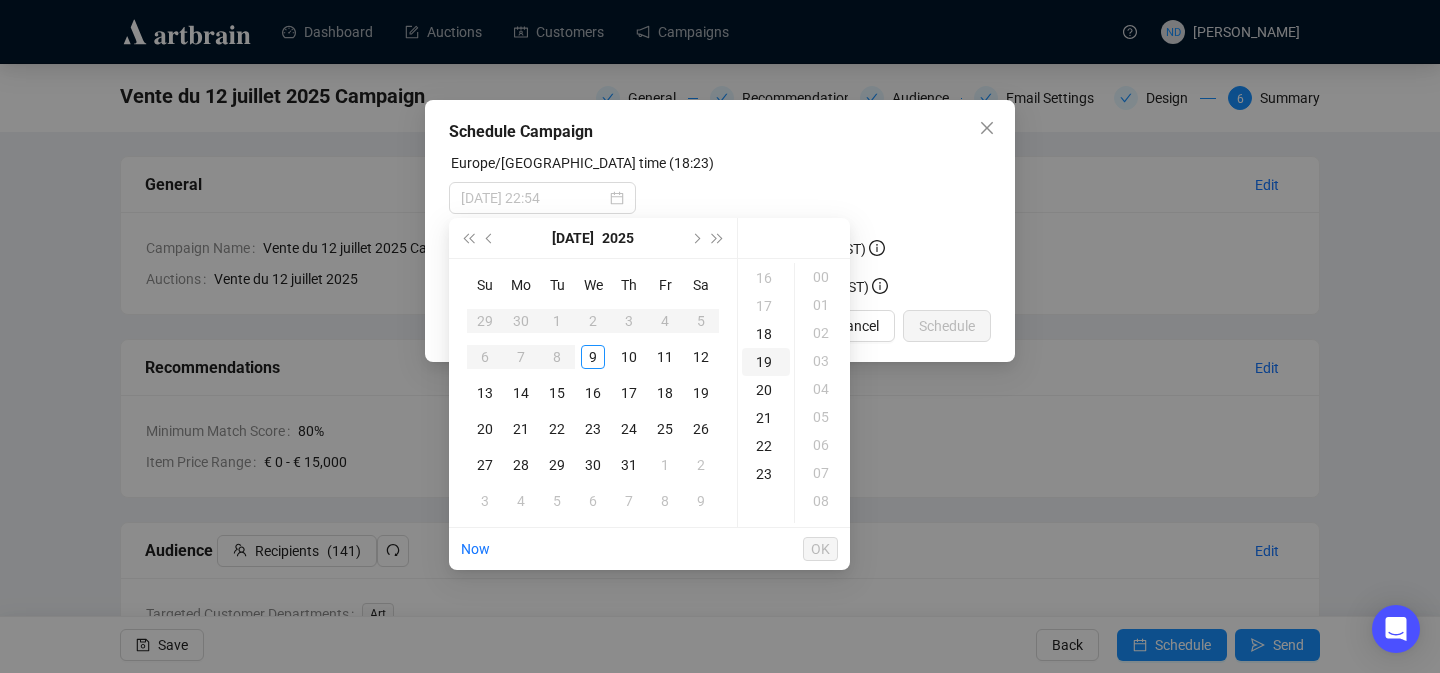 scroll, scrollTop: 528, scrollLeft: 0, axis: vertical 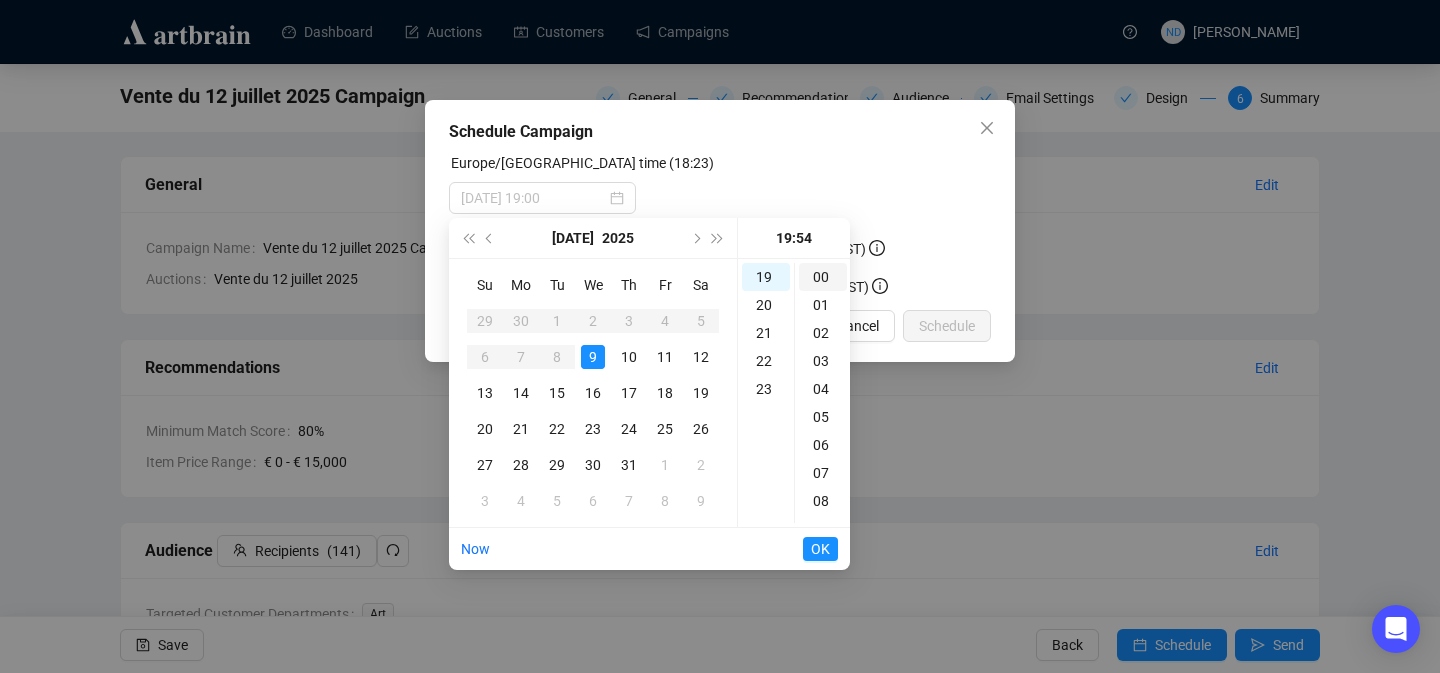 click on "00" at bounding box center [823, 277] 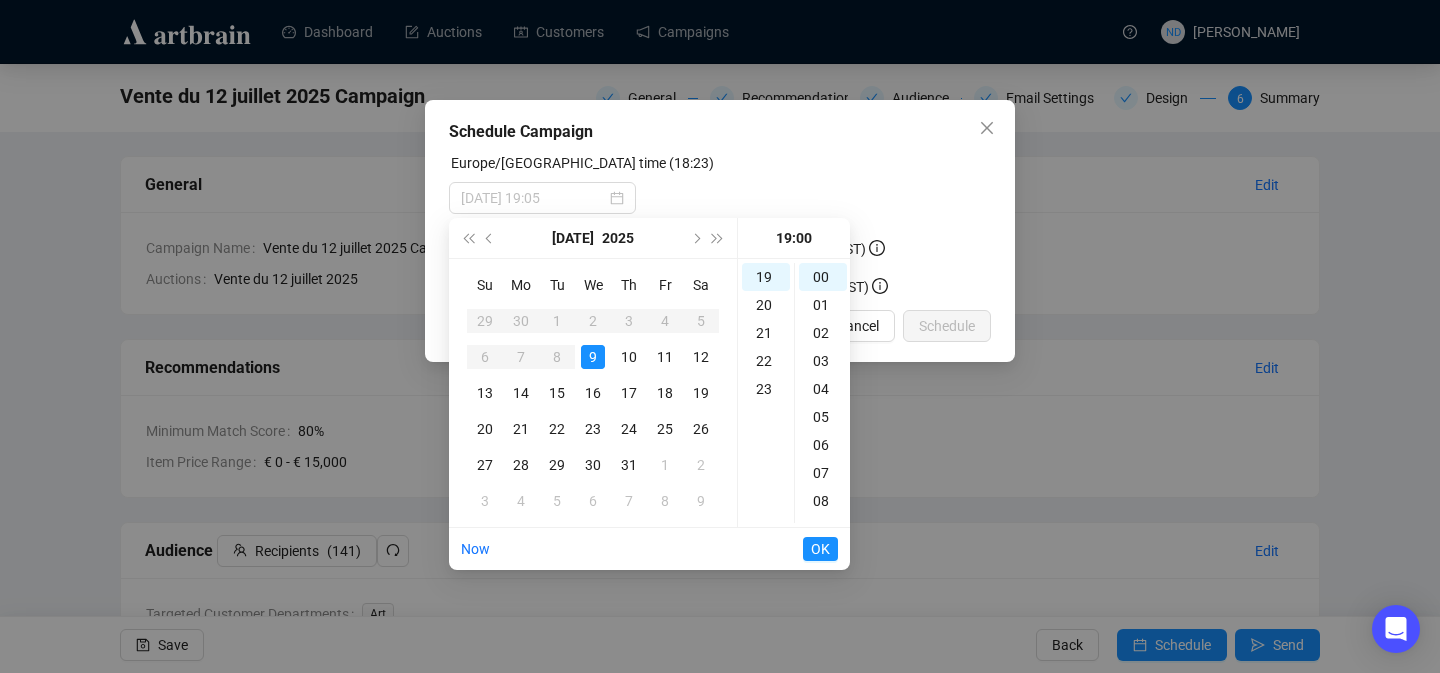 type on "[DATE] 19:00" 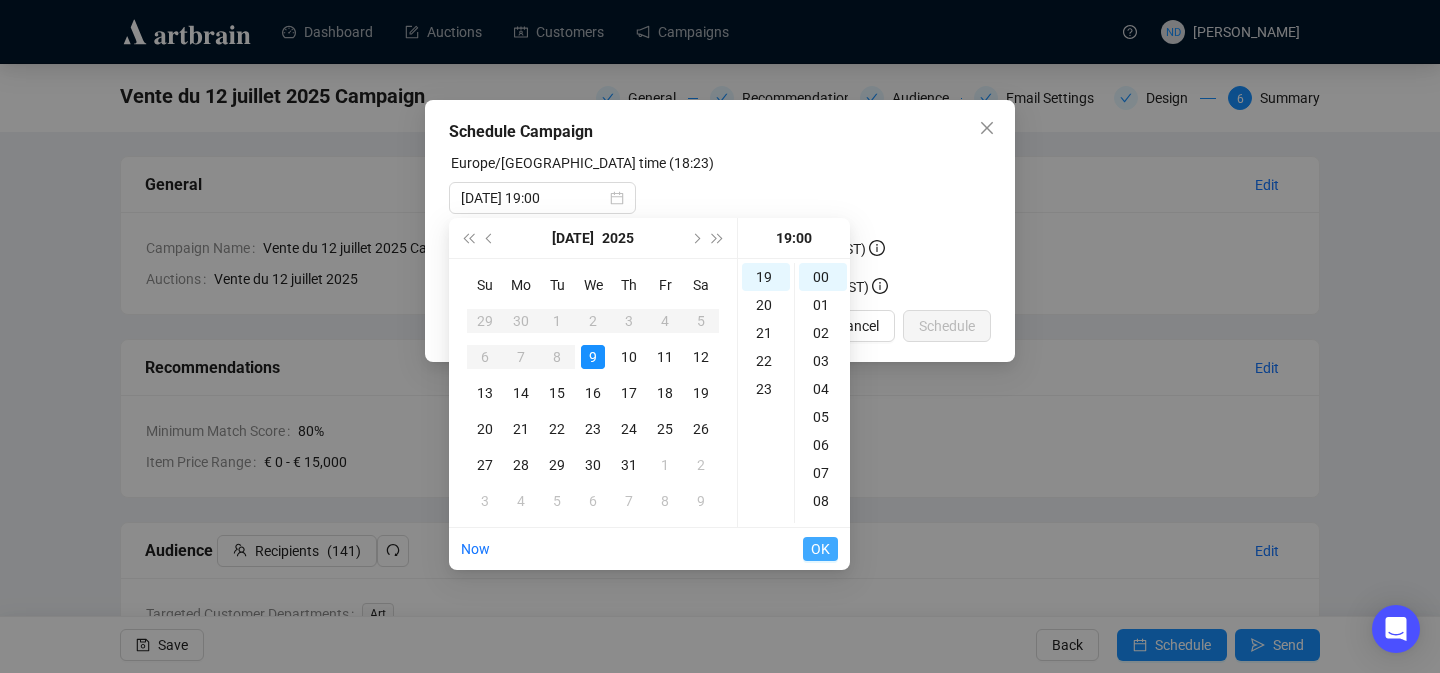 click on "OK" at bounding box center (820, 549) 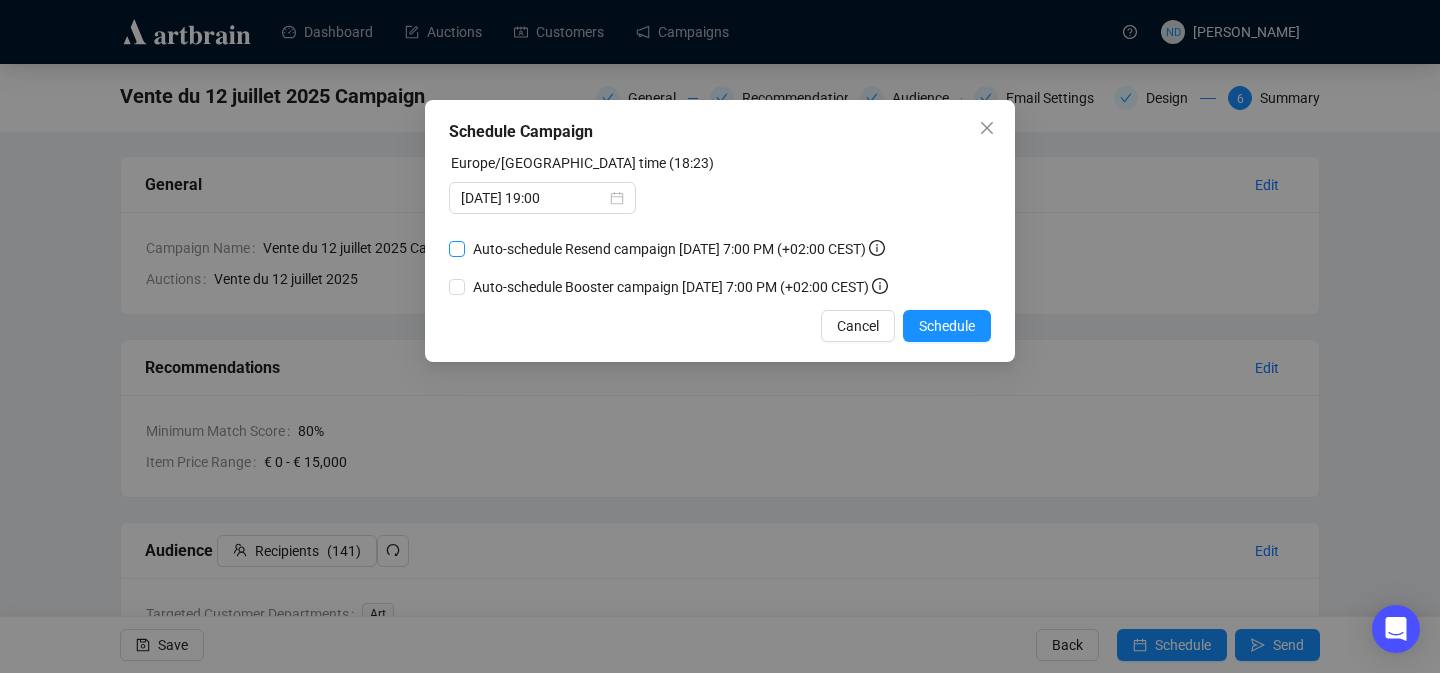 click on "Auto-schedule Resend campaign   July 11, 2025 7:00 PM (+02:00 CEST)" at bounding box center [679, 249] 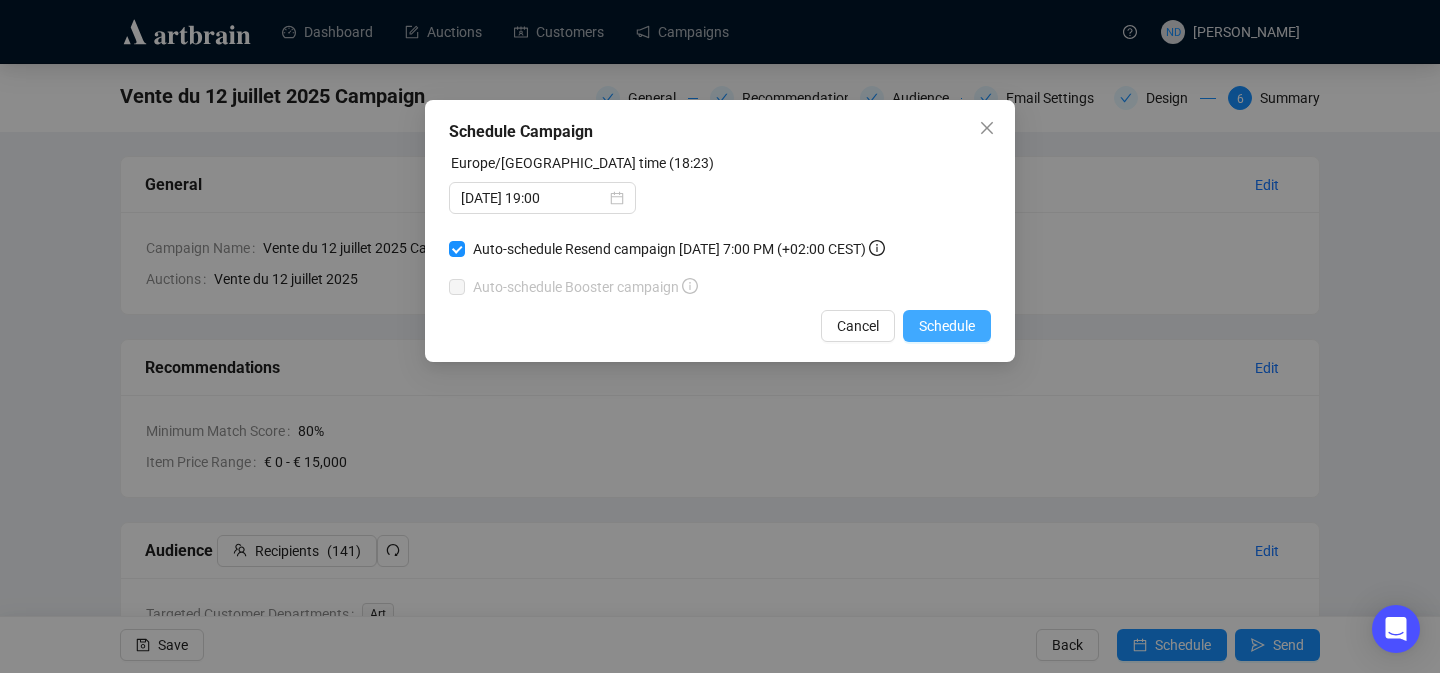click on "Schedule" at bounding box center [947, 326] 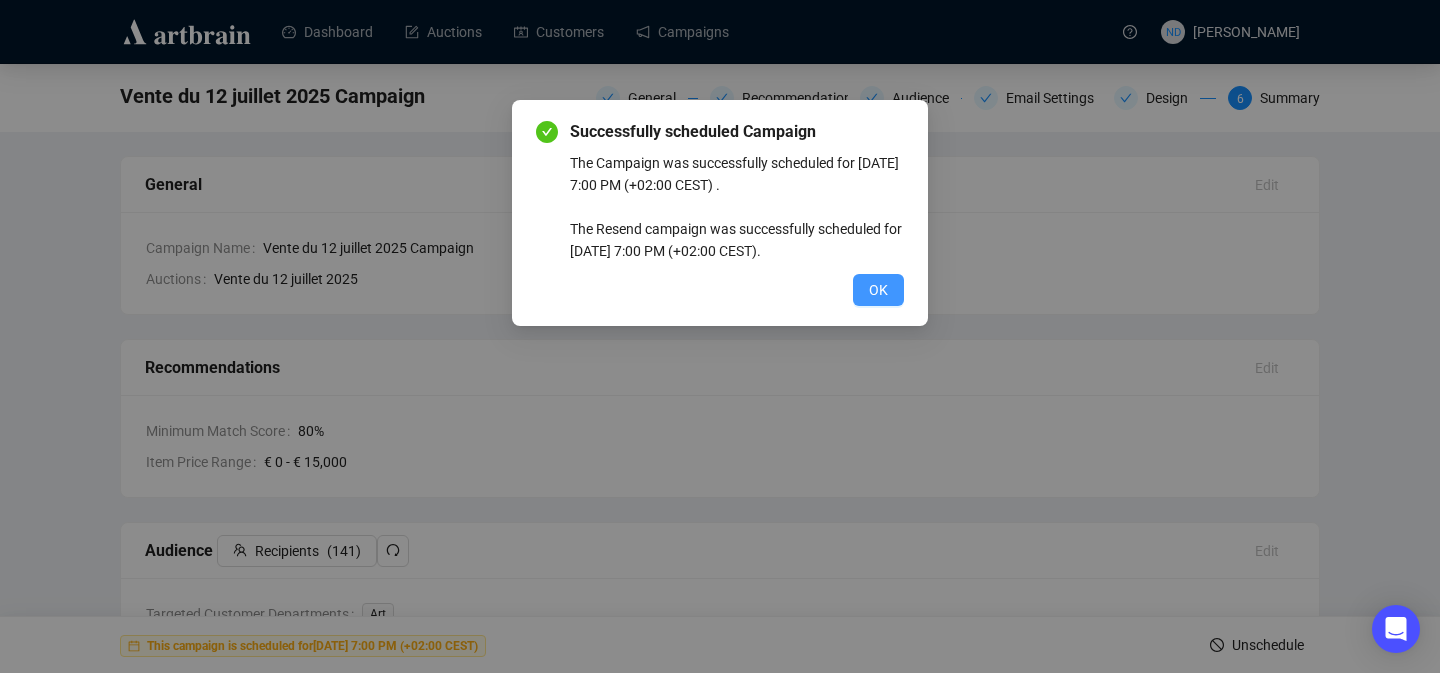 click on "OK" at bounding box center [878, 290] 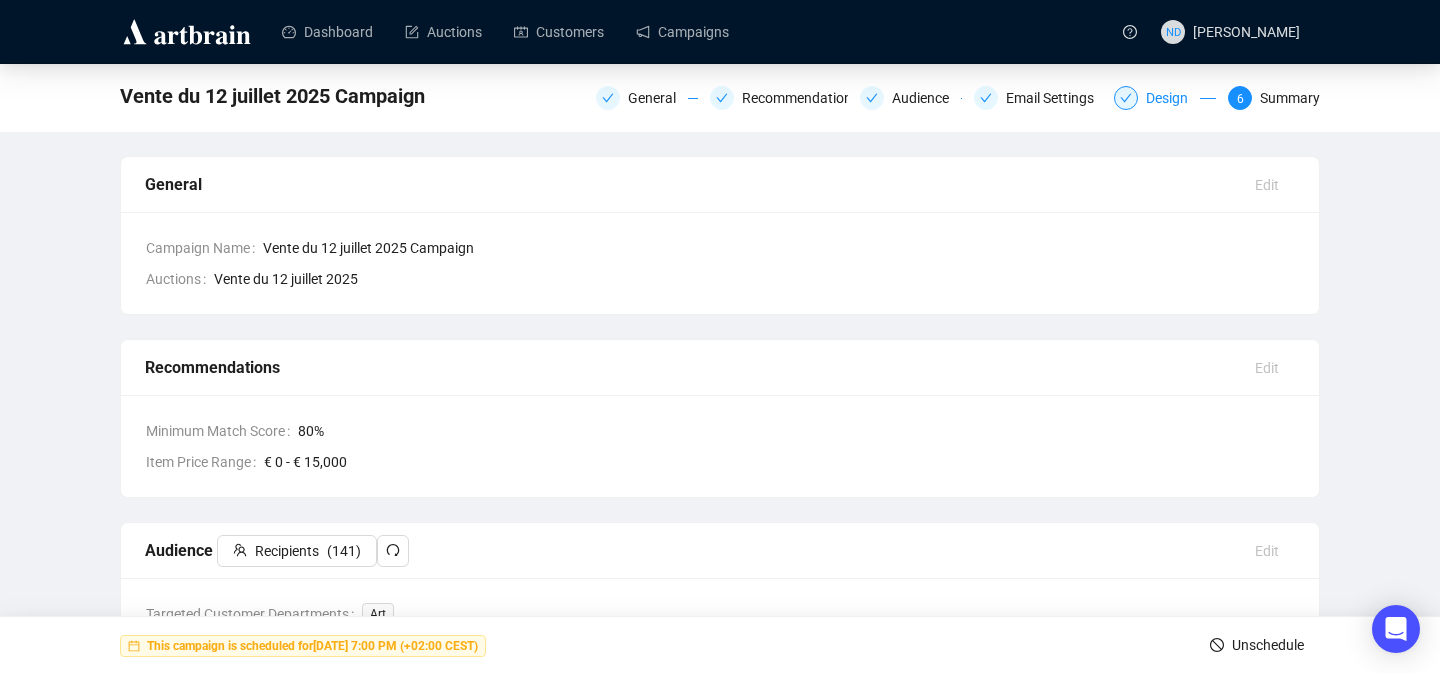 click on "Design" at bounding box center [1173, 98] 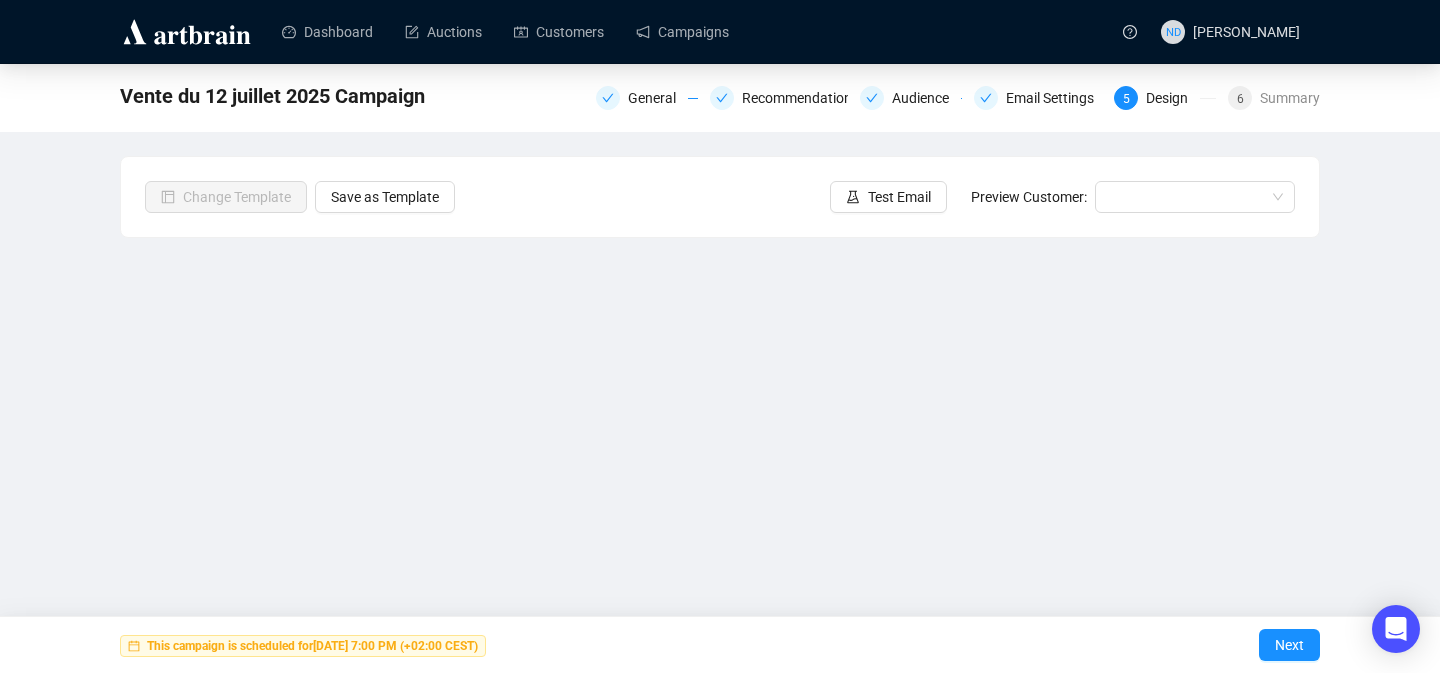 click on "General Recommendations Audience Email Settings 5 Design 6 Summary" at bounding box center [958, 96] 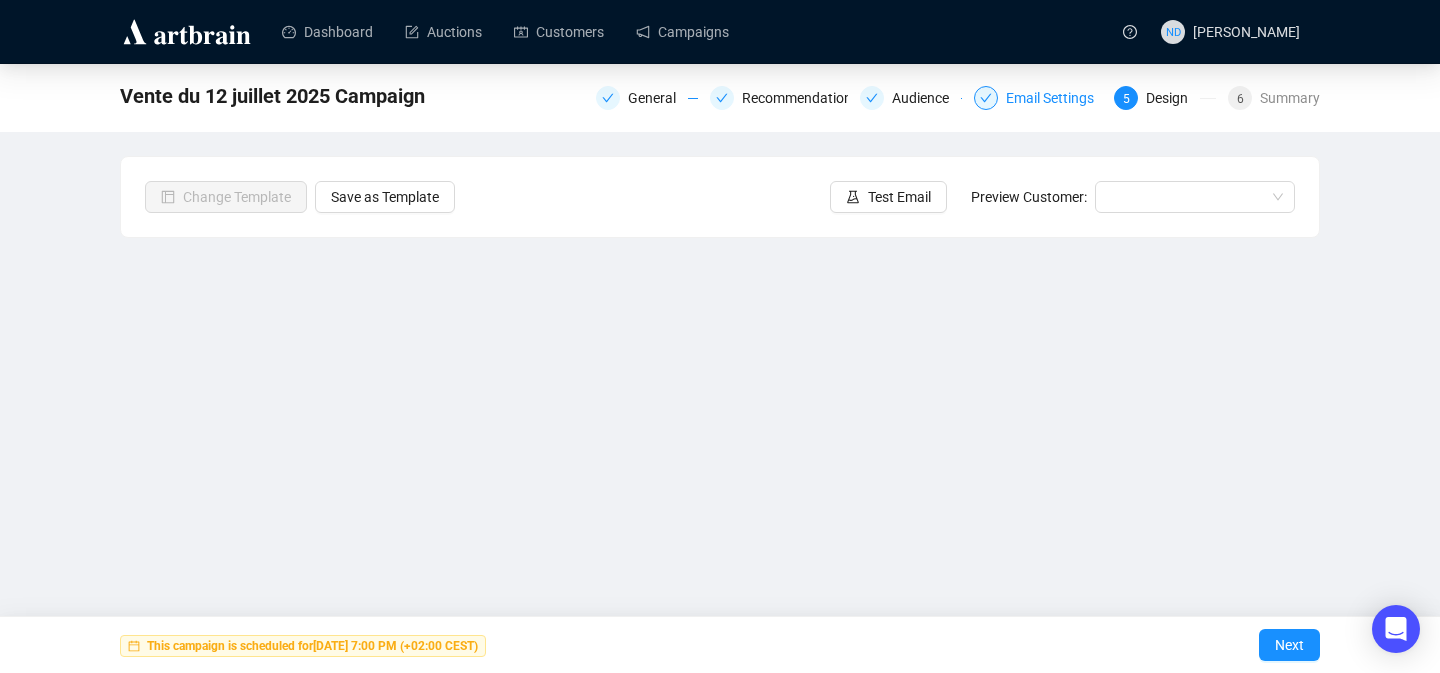 click on "Email Settings" at bounding box center [1056, 98] 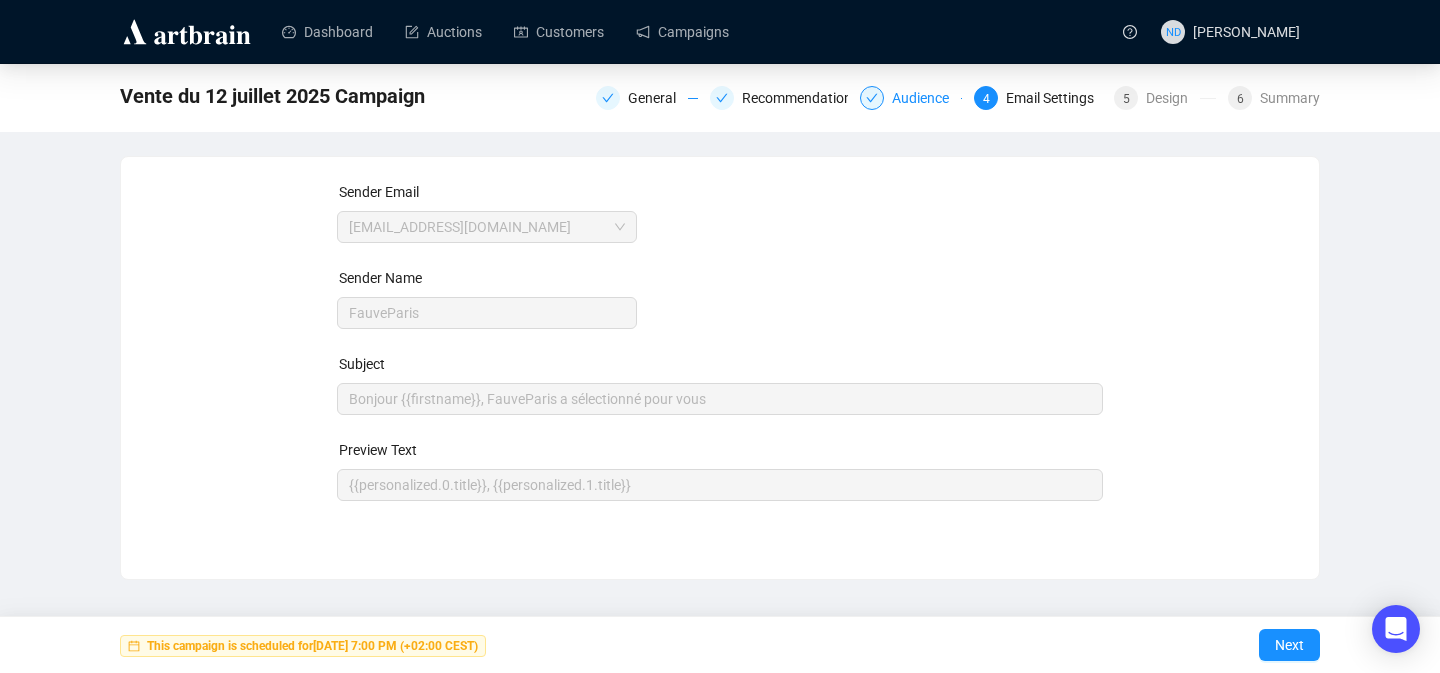 click on "Audience" at bounding box center (926, 98) 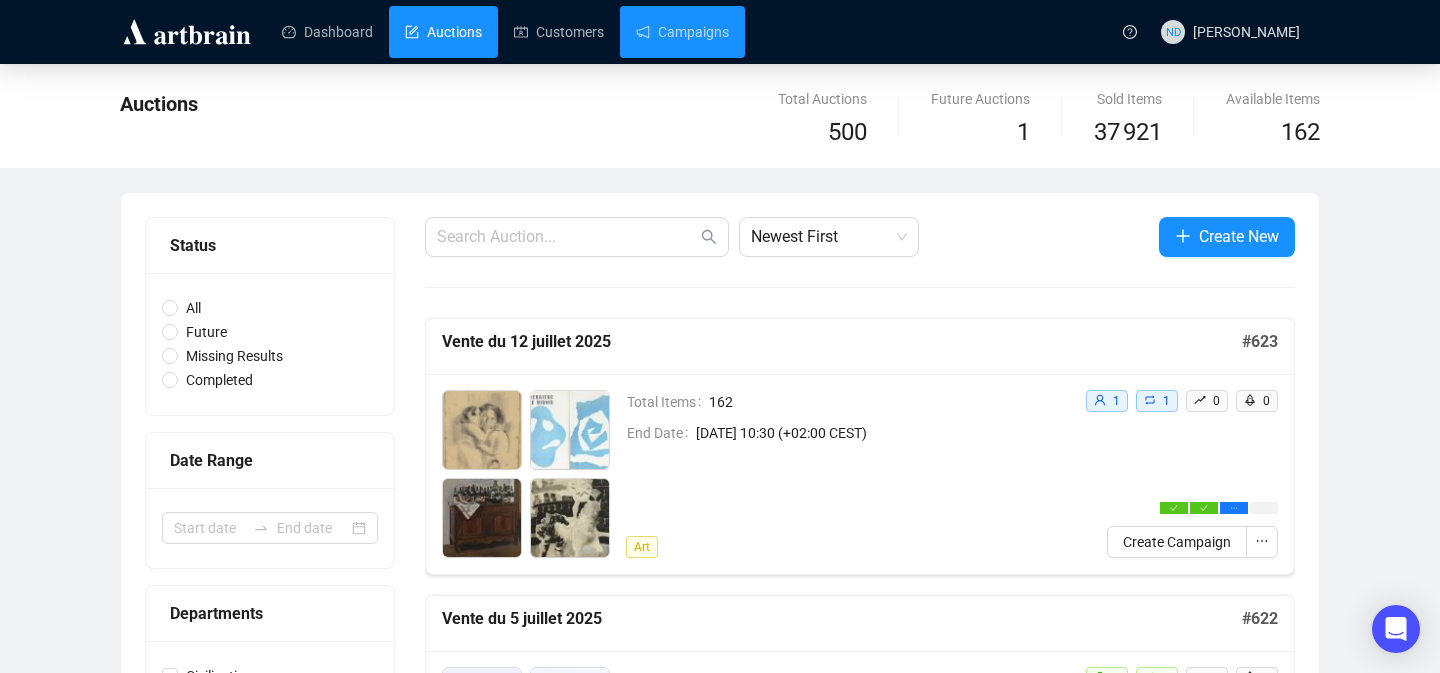 scroll, scrollTop: 0, scrollLeft: 0, axis: both 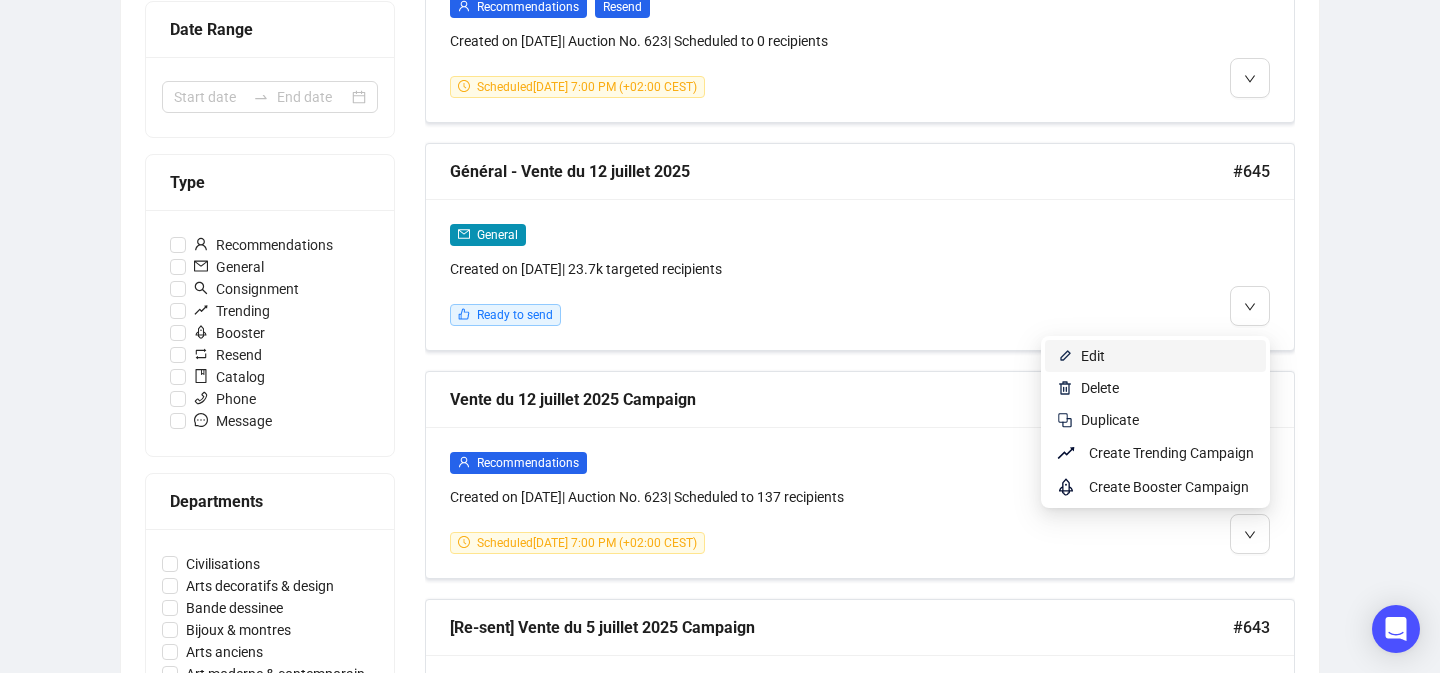 click on "Edit" at bounding box center (1093, 356) 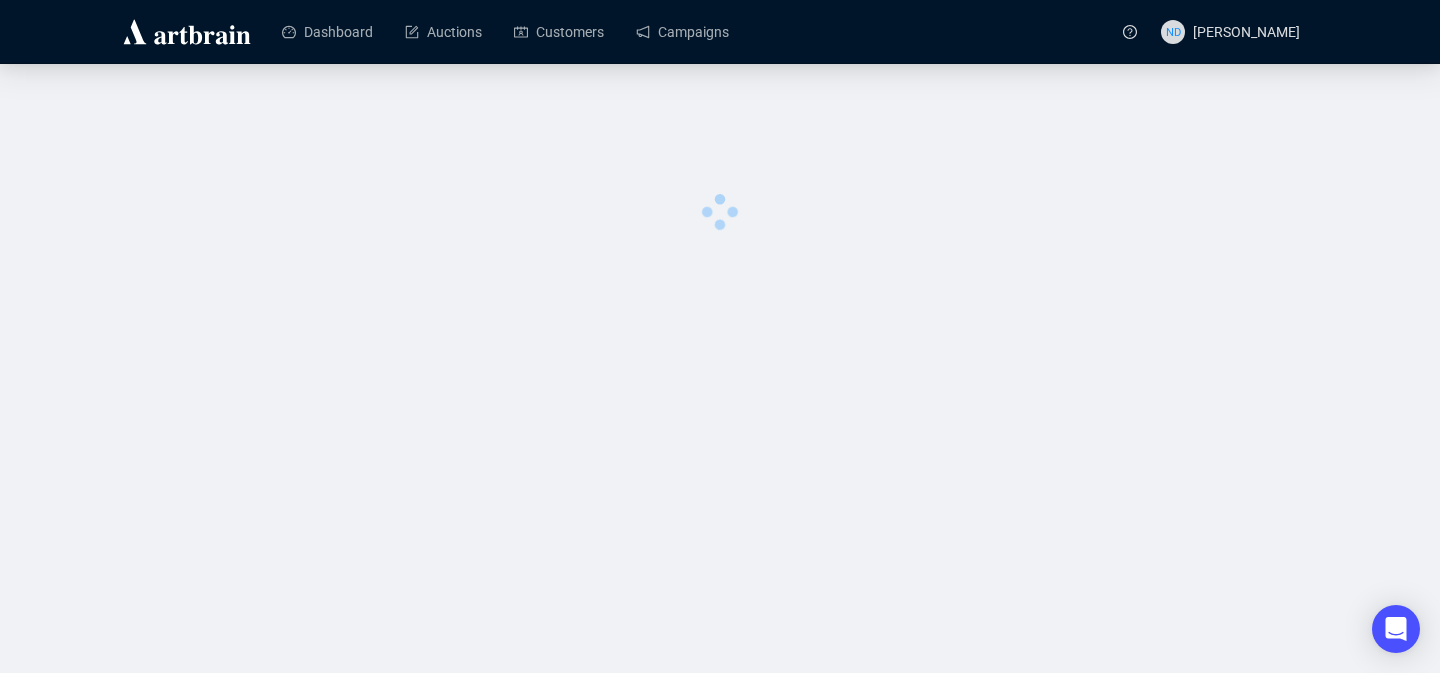 scroll, scrollTop: 0, scrollLeft: 0, axis: both 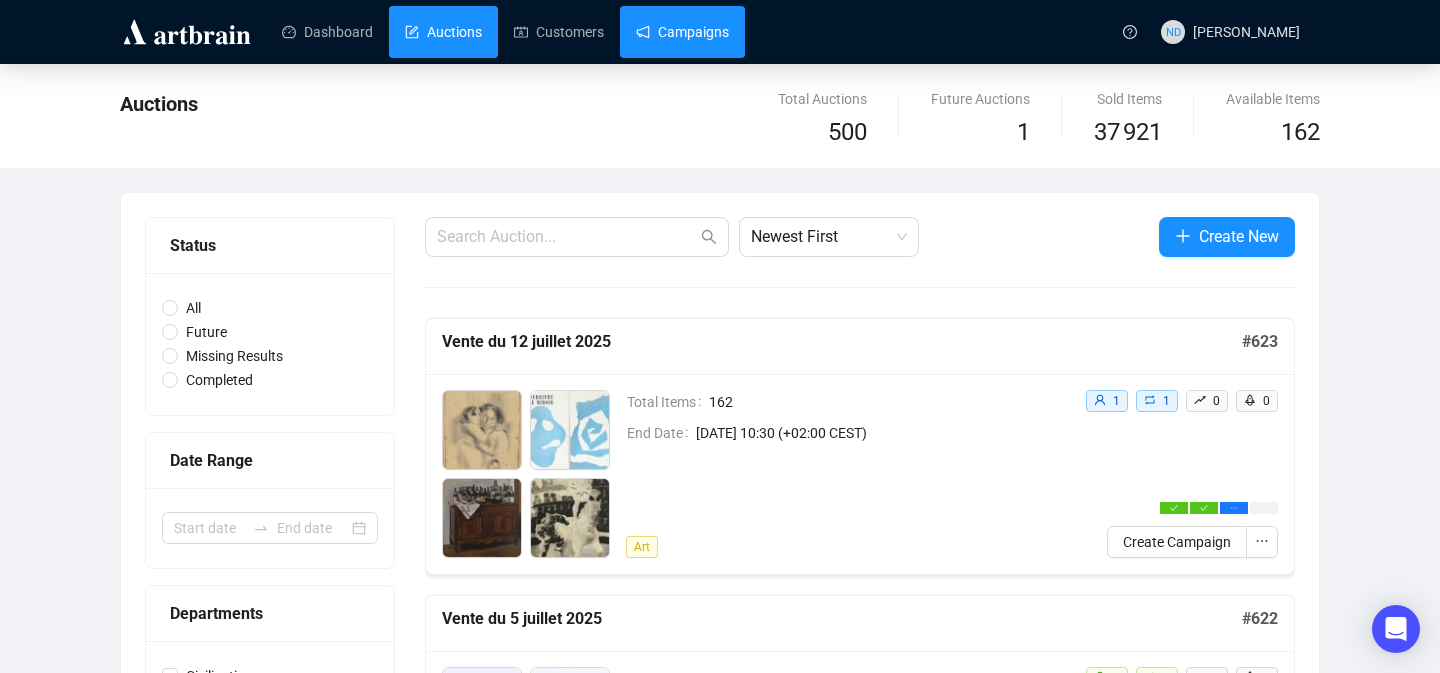 click on "Campaigns" at bounding box center [682, 32] 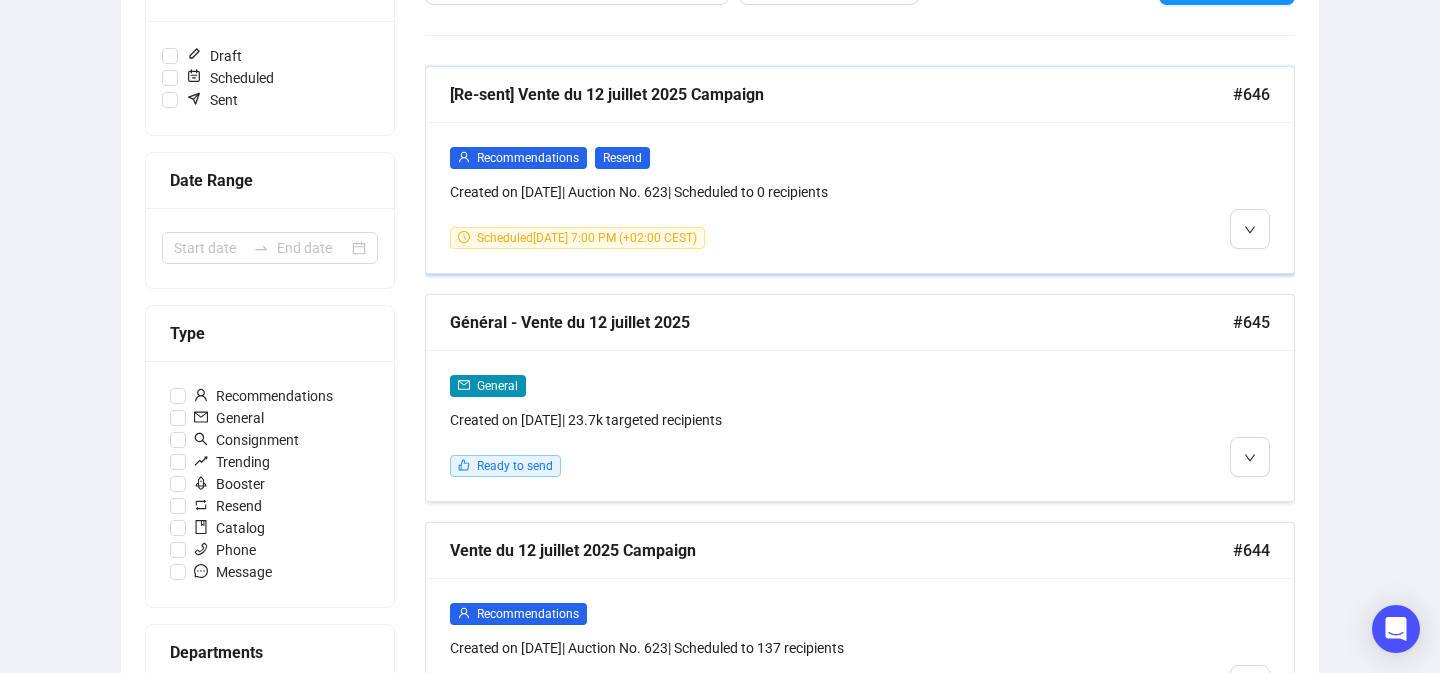 scroll, scrollTop: 299, scrollLeft: 0, axis: vertical 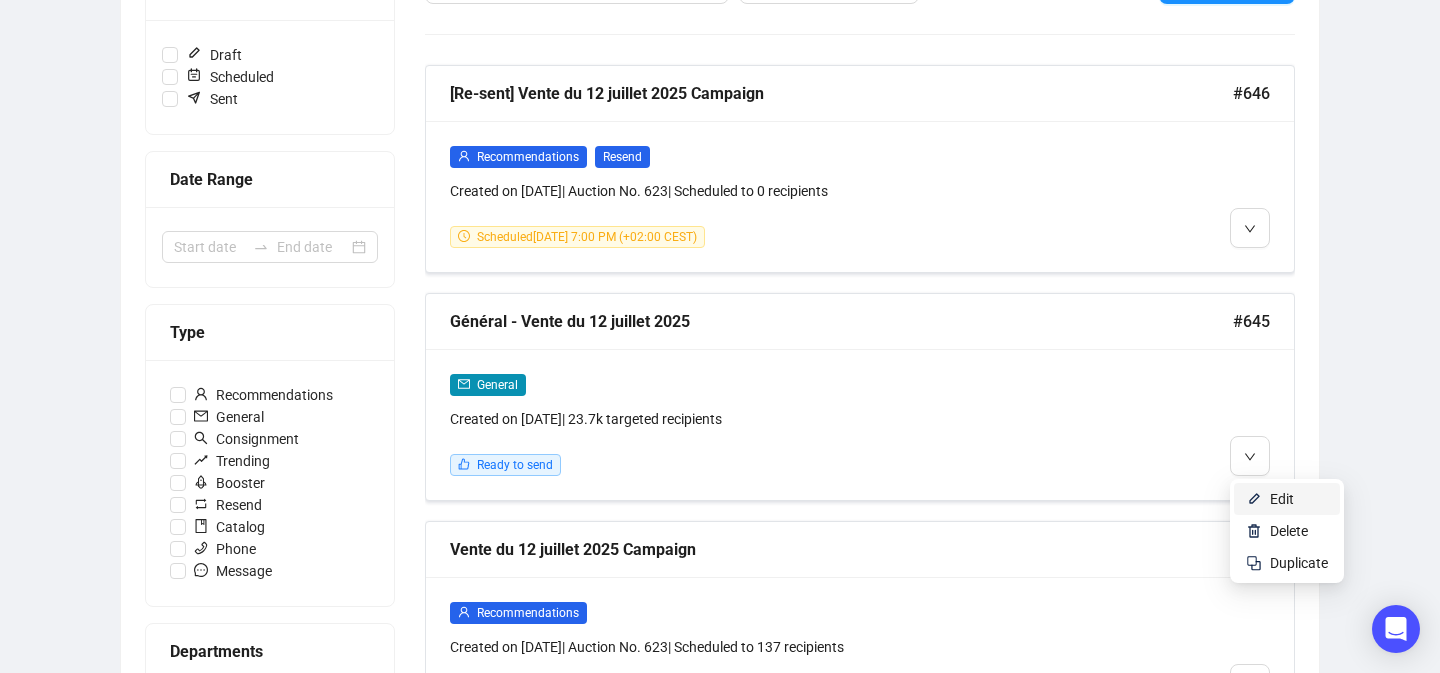 click at bounding box center (1254, 499) 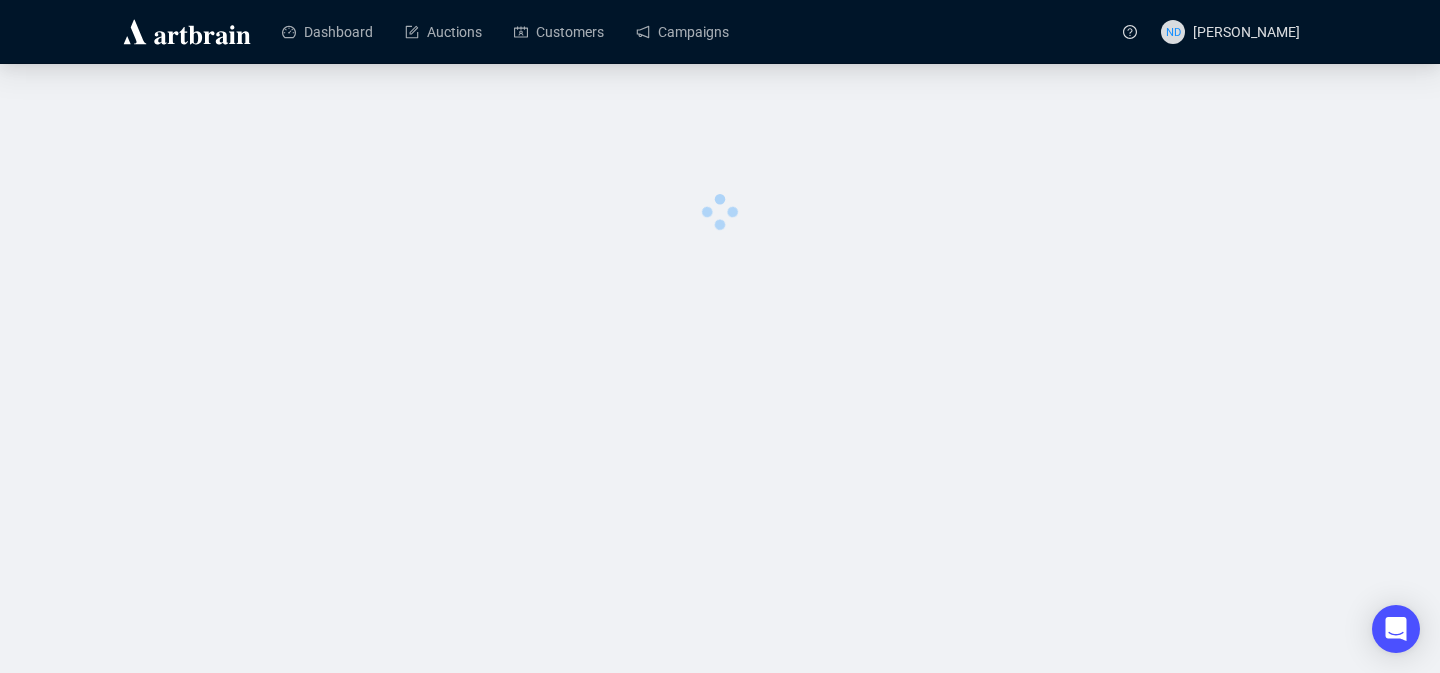 scroll, scrollTop: 0, scrollLeft: 0, axis: both 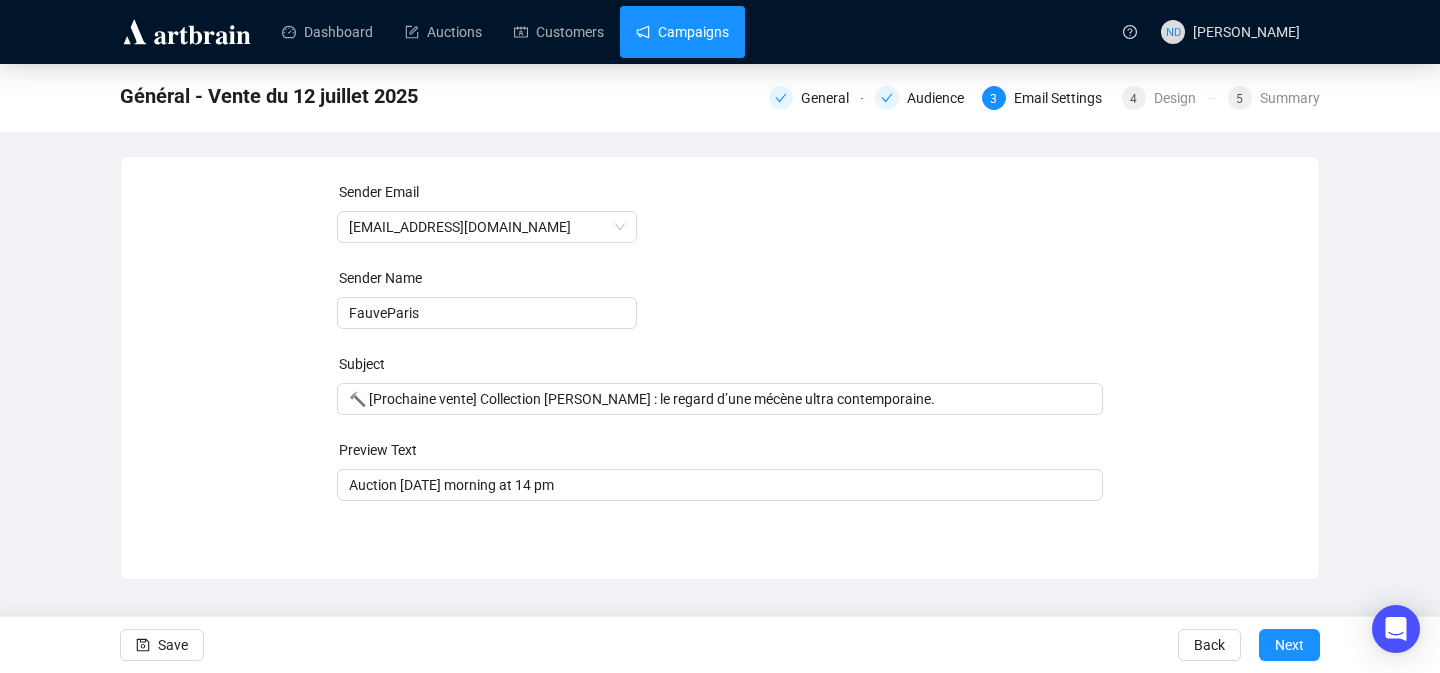 click on "Campaigns" at bounding box center [682, 32] 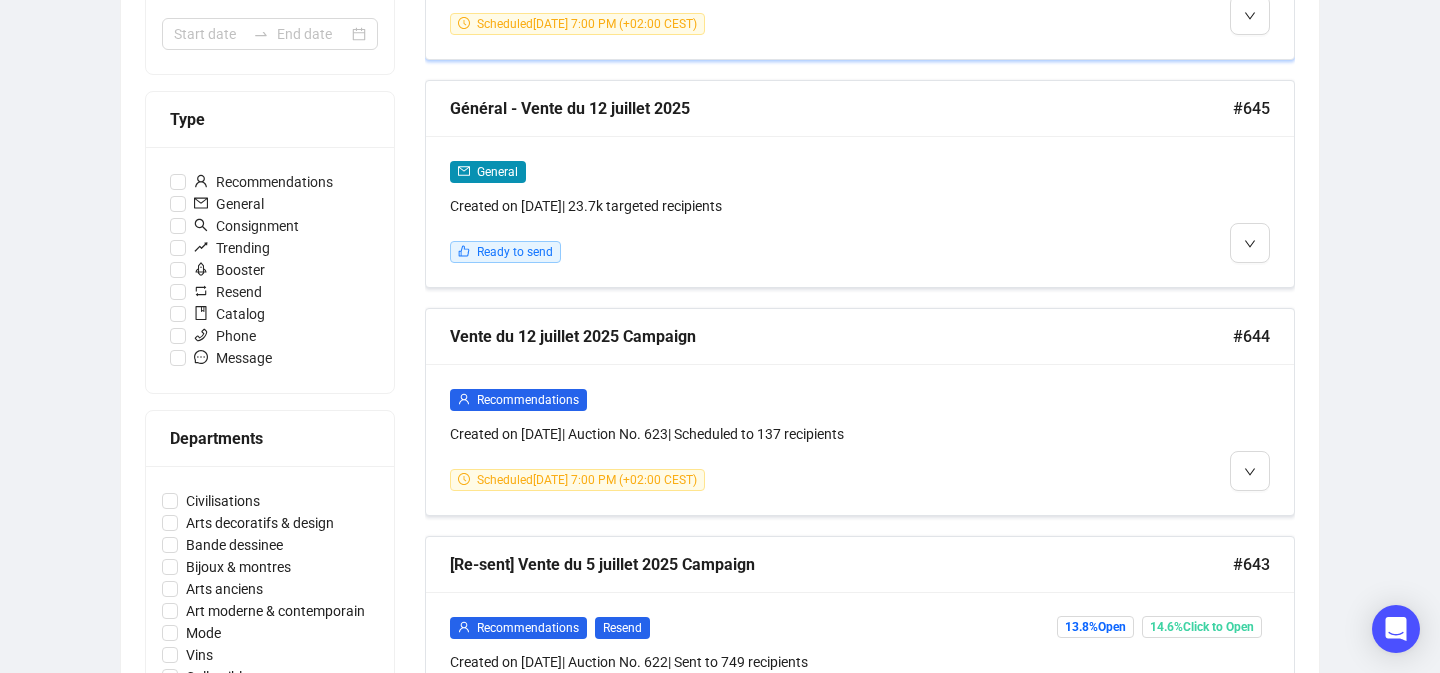 scroll, scrollTop: 521, scrollLeft: 0, axis: vertical 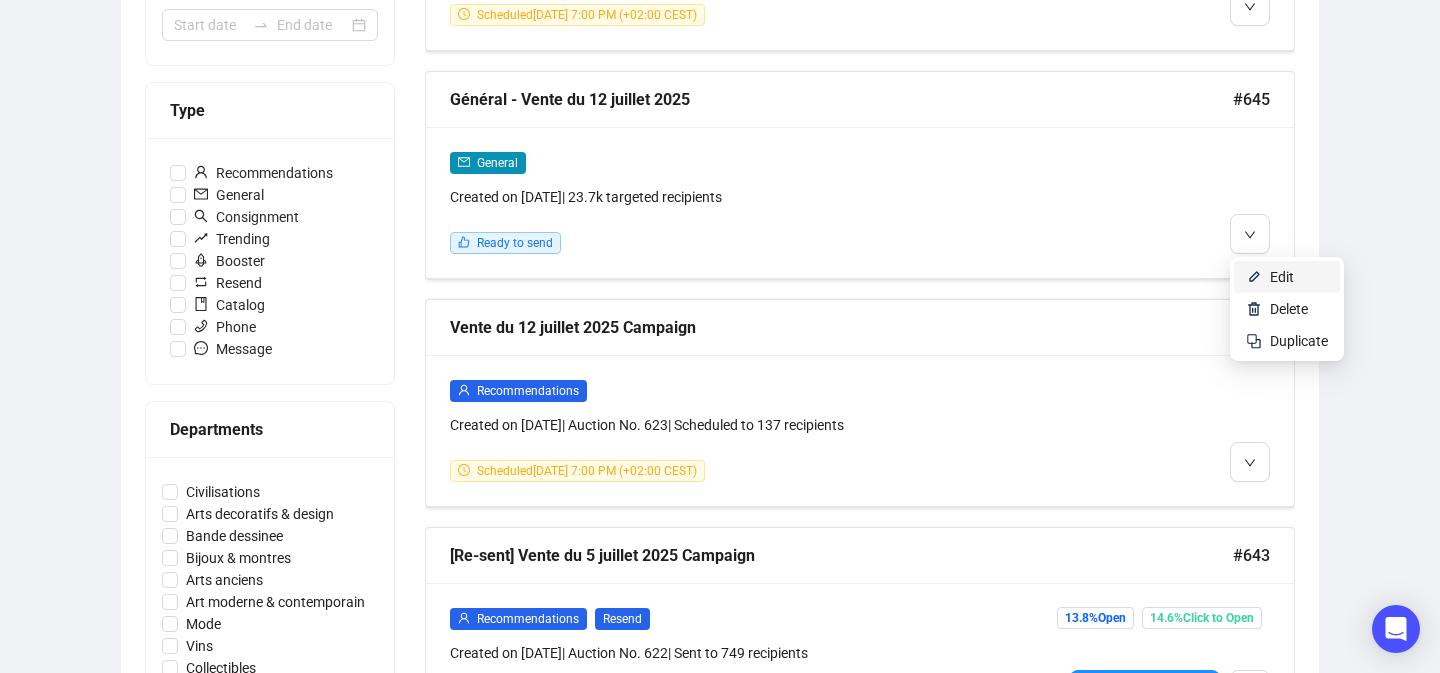 click on "Edit" at bounding box center (1287, 277) 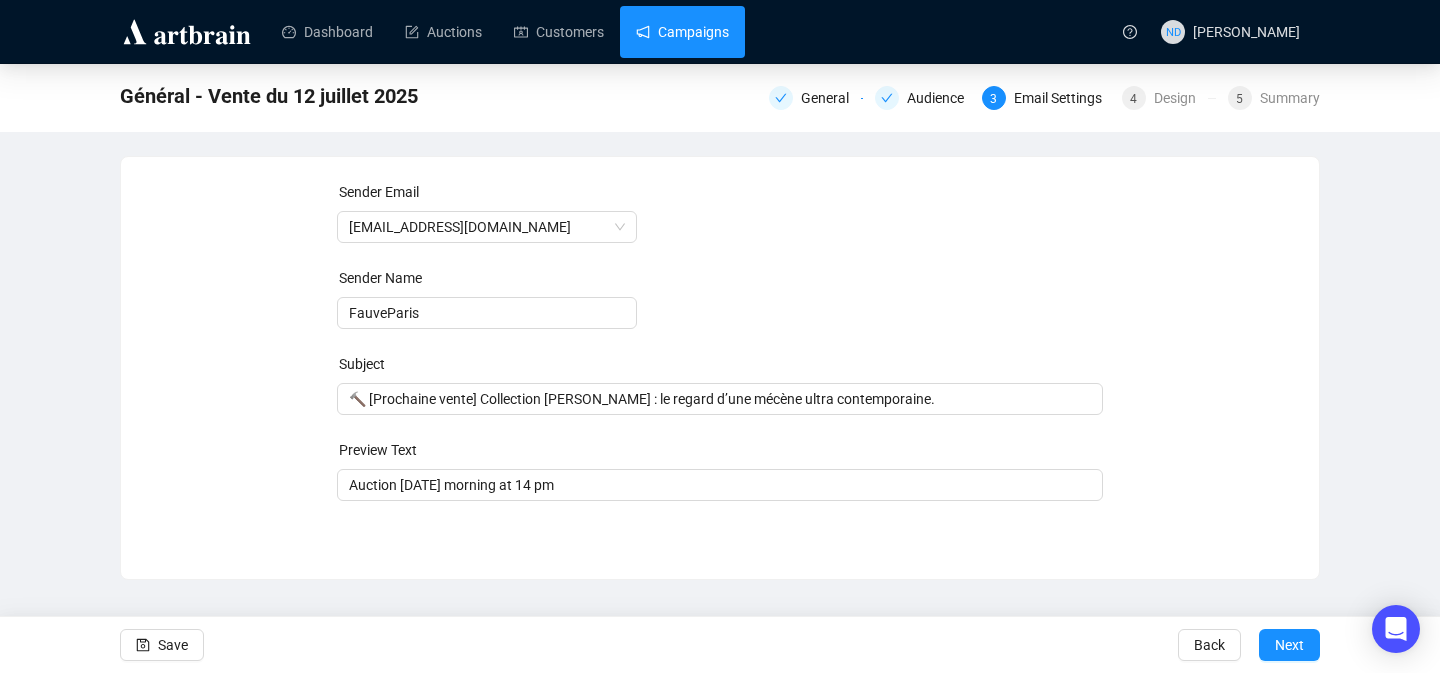 scroll, scrollTop: 0, scrollLeft: 0, axis: both 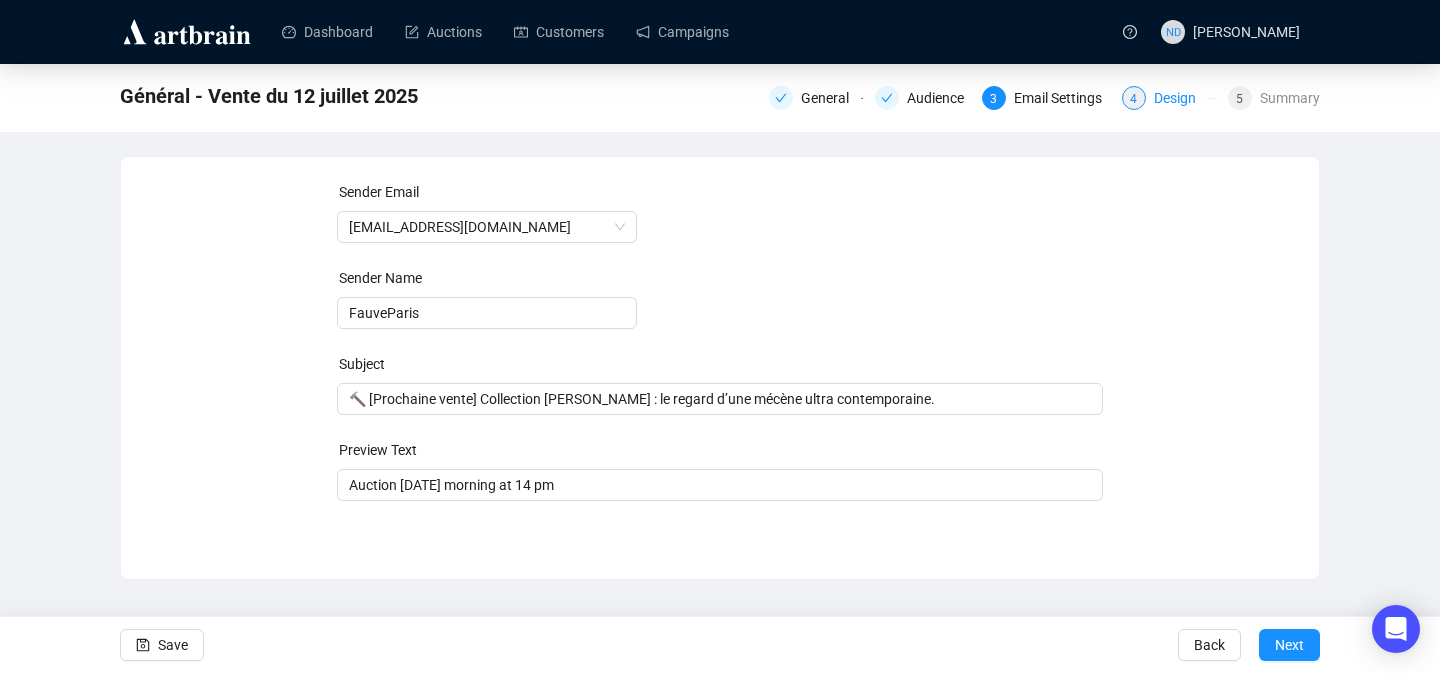 click on "Design" at bounding box center [1181, 98] 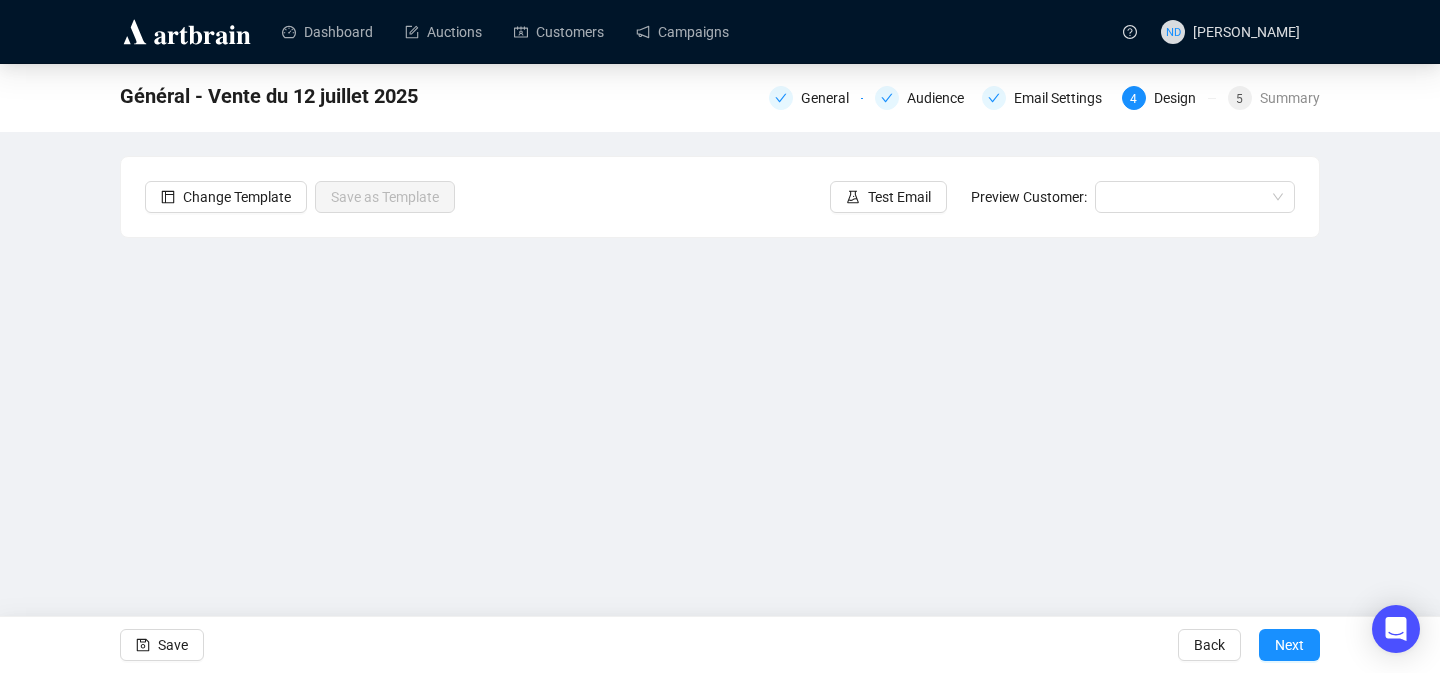scroll, scrollTop: 56, scrollLeft: 0, axis: vertical 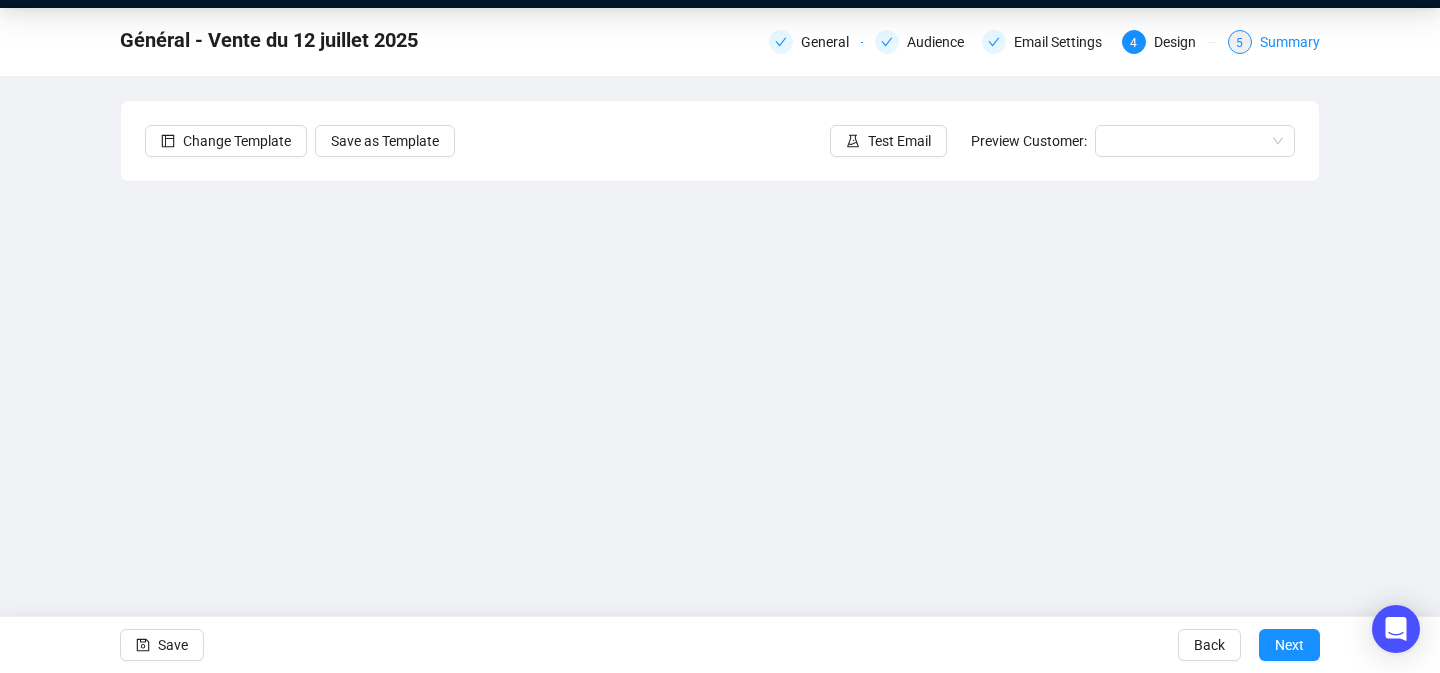 click on "5" at bounding box center [1239, 43] 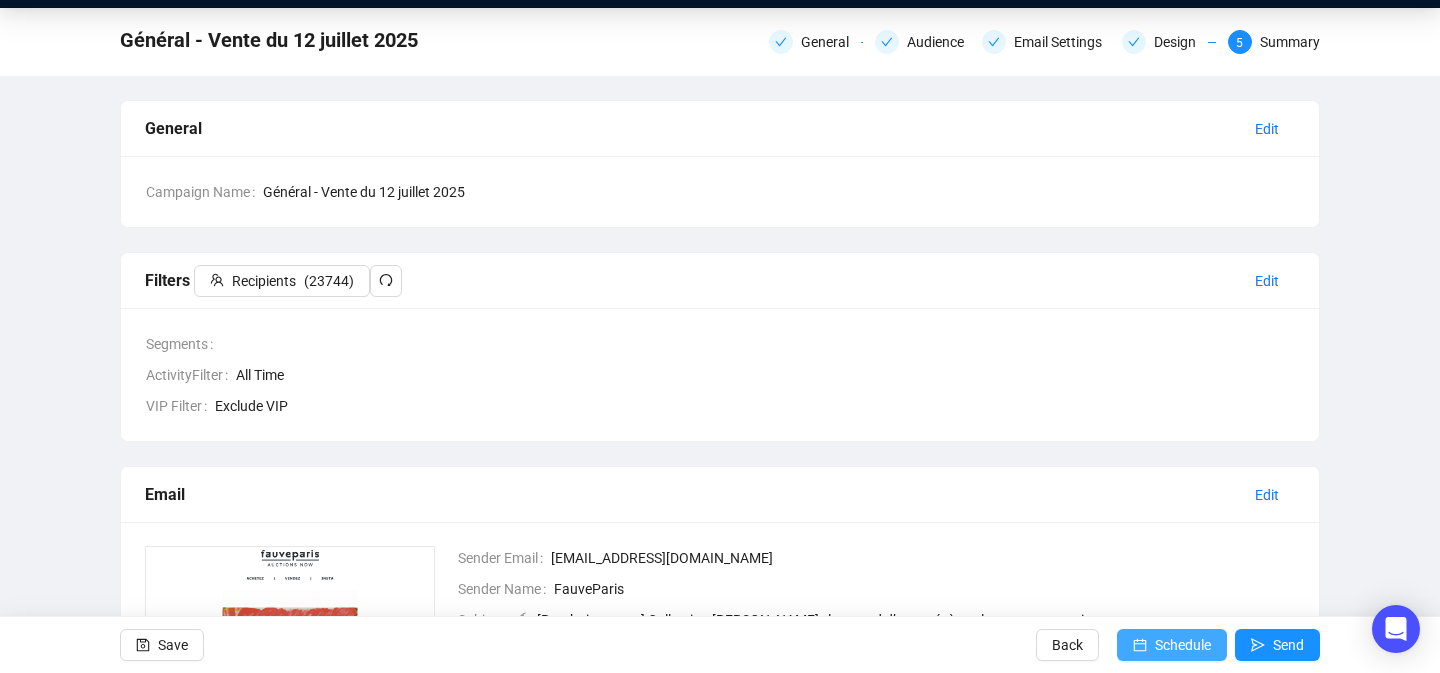 click at bounding box center [1140, 645] 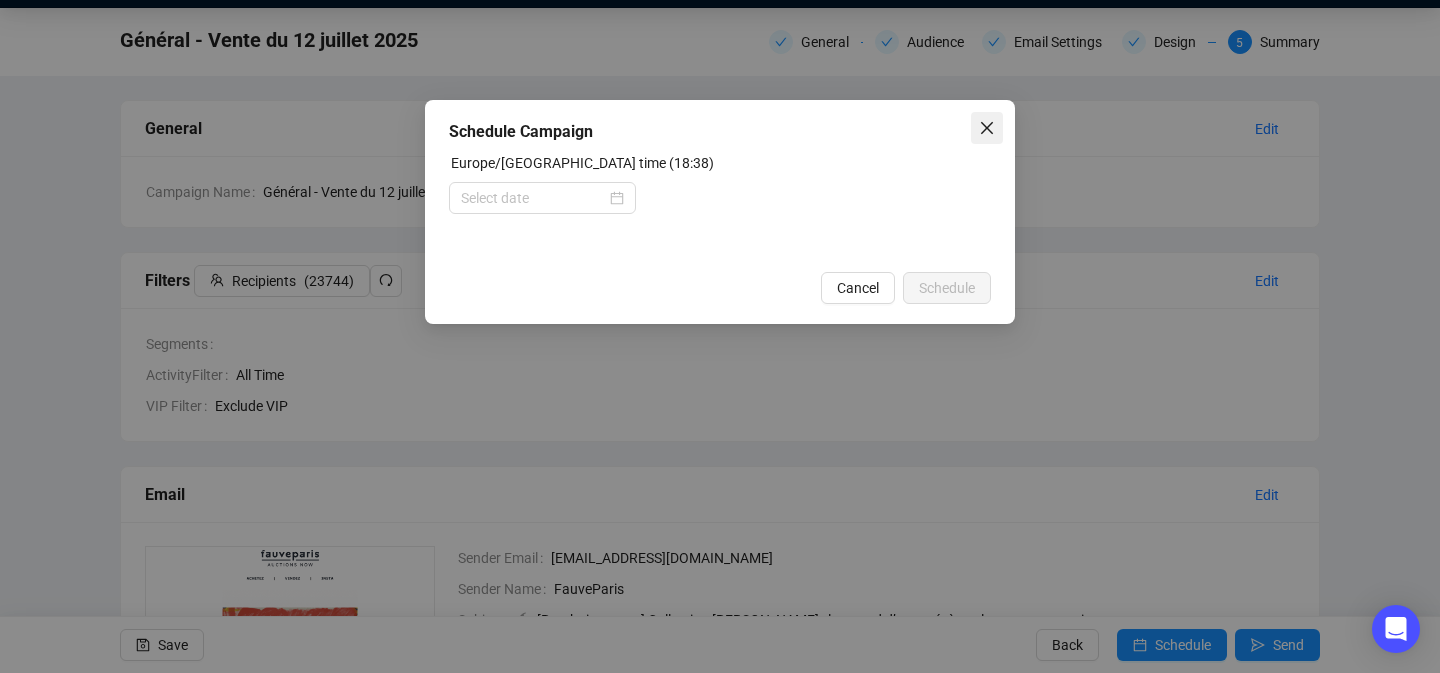 click at bounding box center (987, 128) 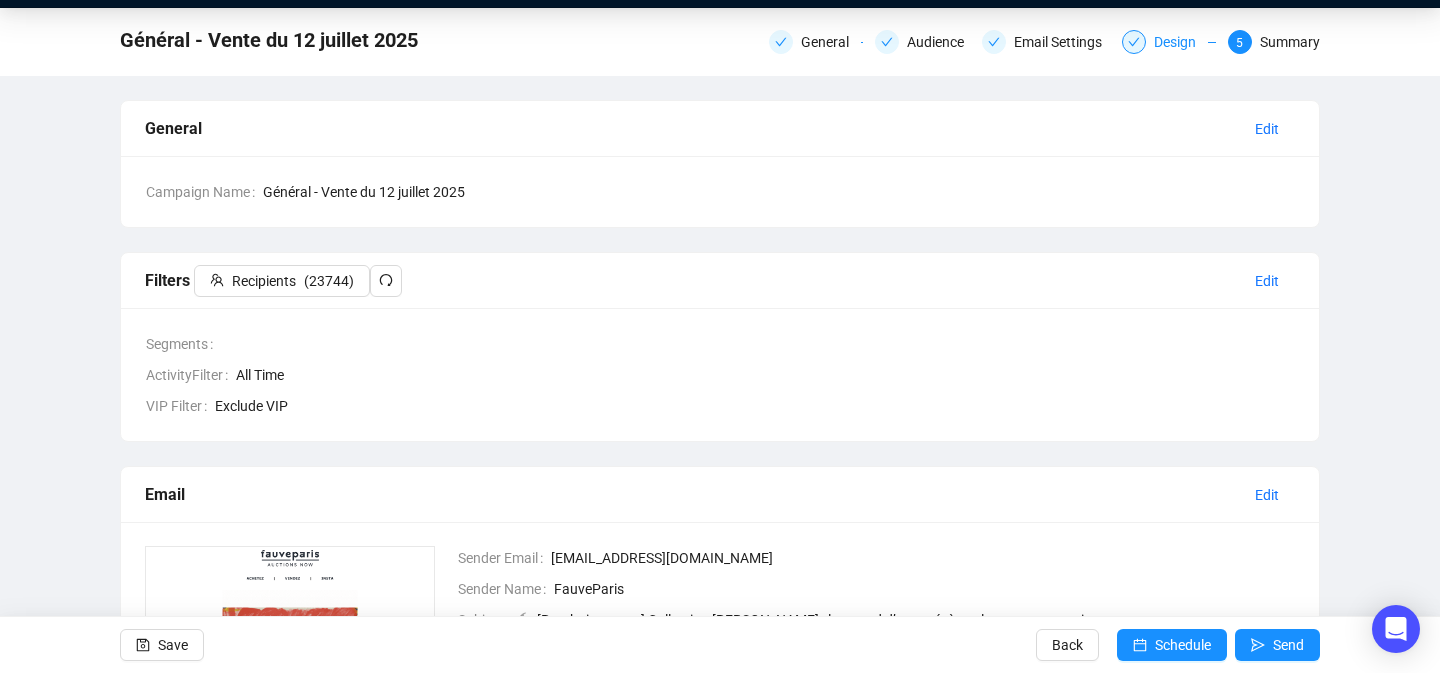 click on "Design" at bounding box center [1181, 42] 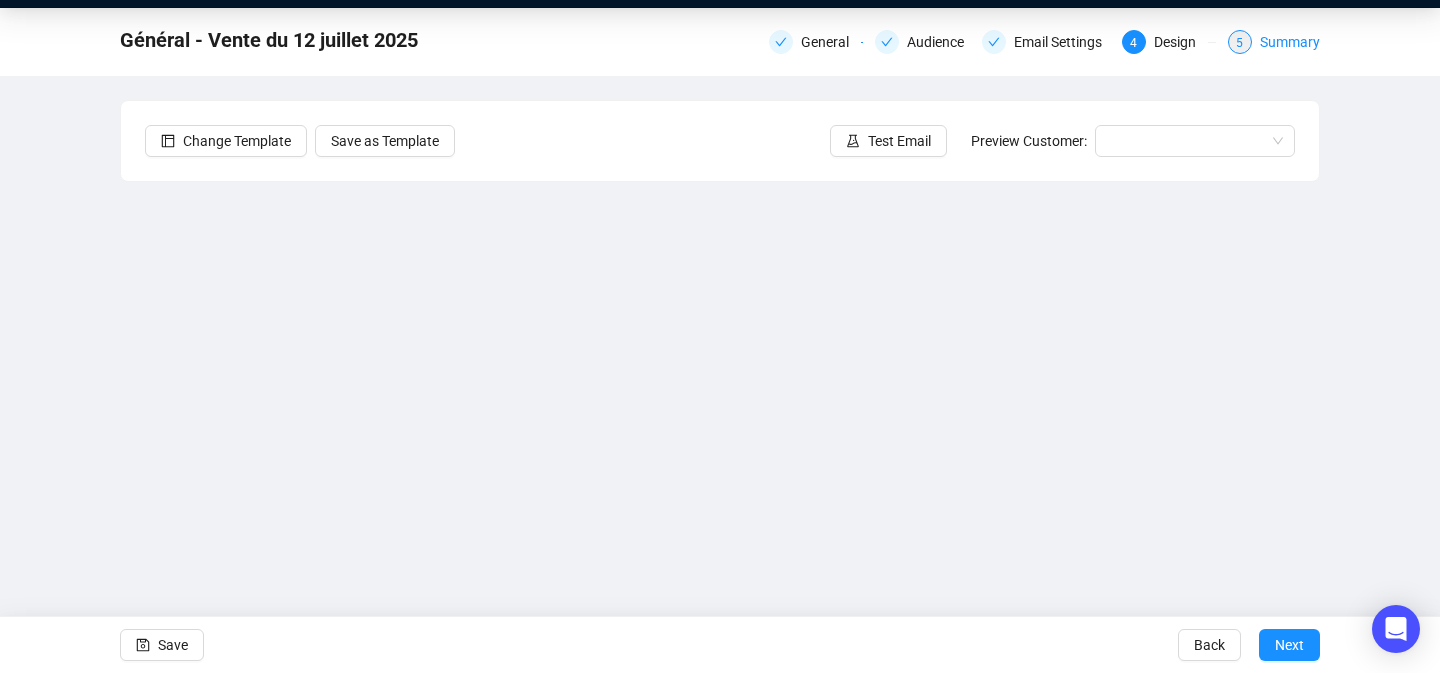 click on "Summary" at bounding box center (1290, 42) 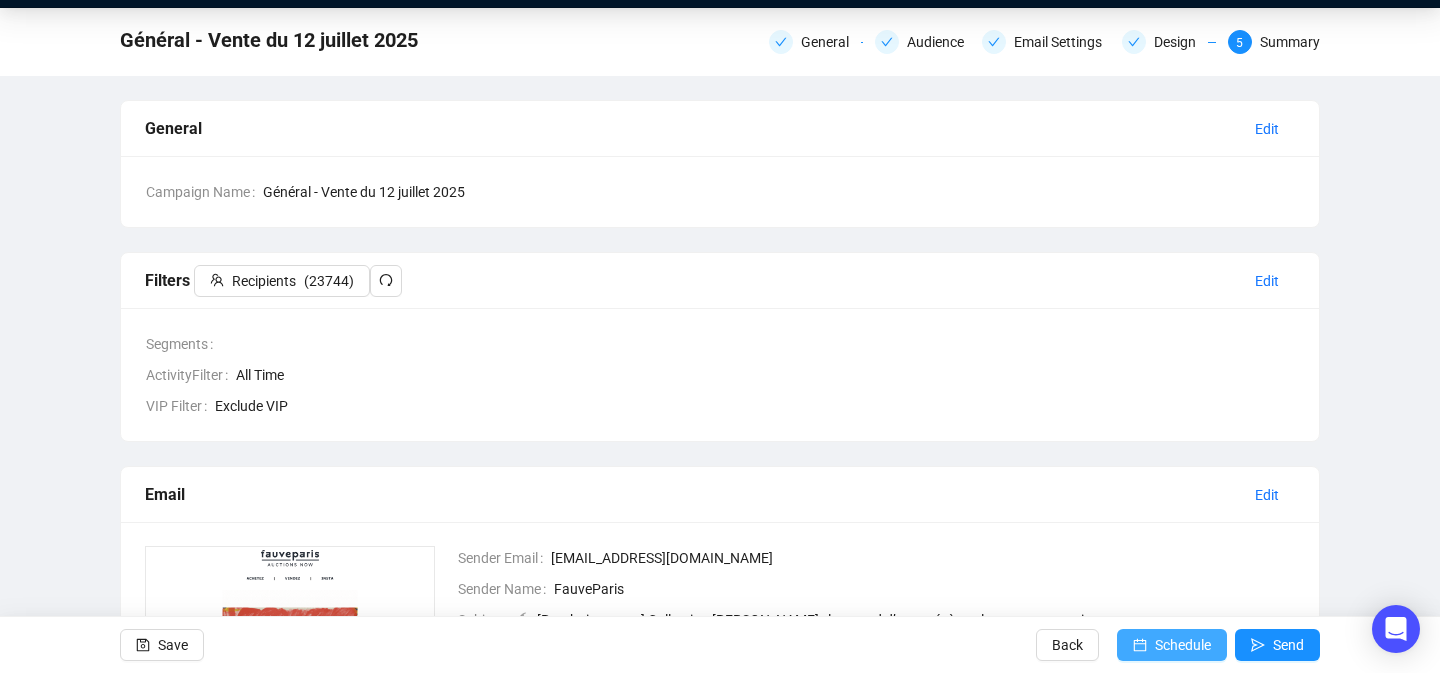 click on "Schedule" at bounding box center [1183, 645] 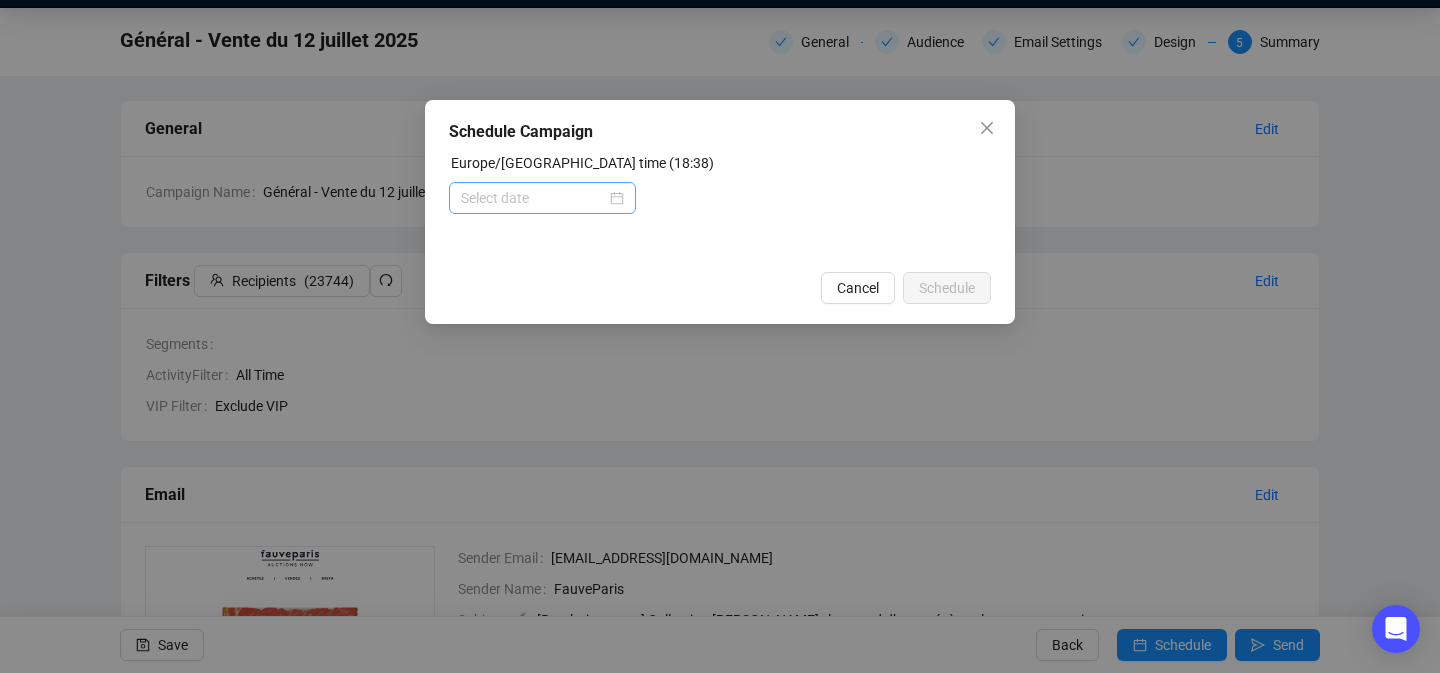 click at bounding box center [542, 198] 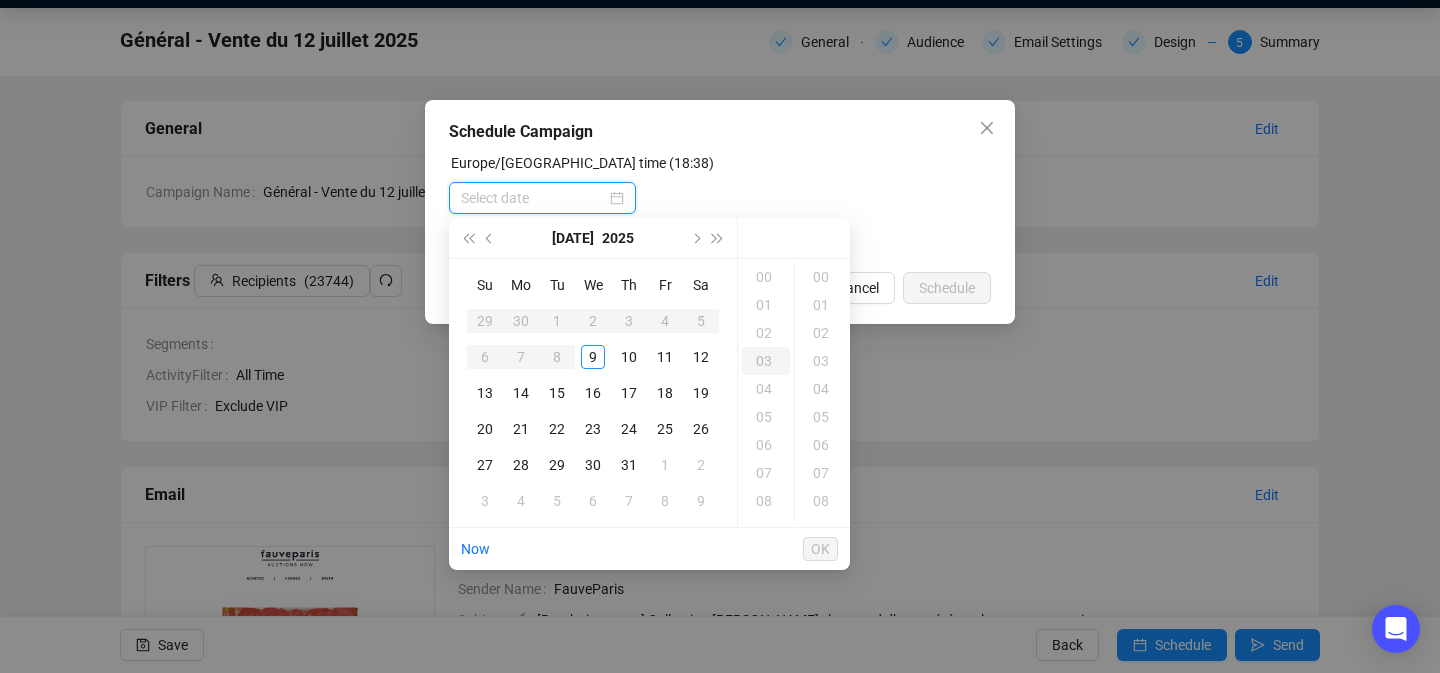 type on "[DATE] 00:00" 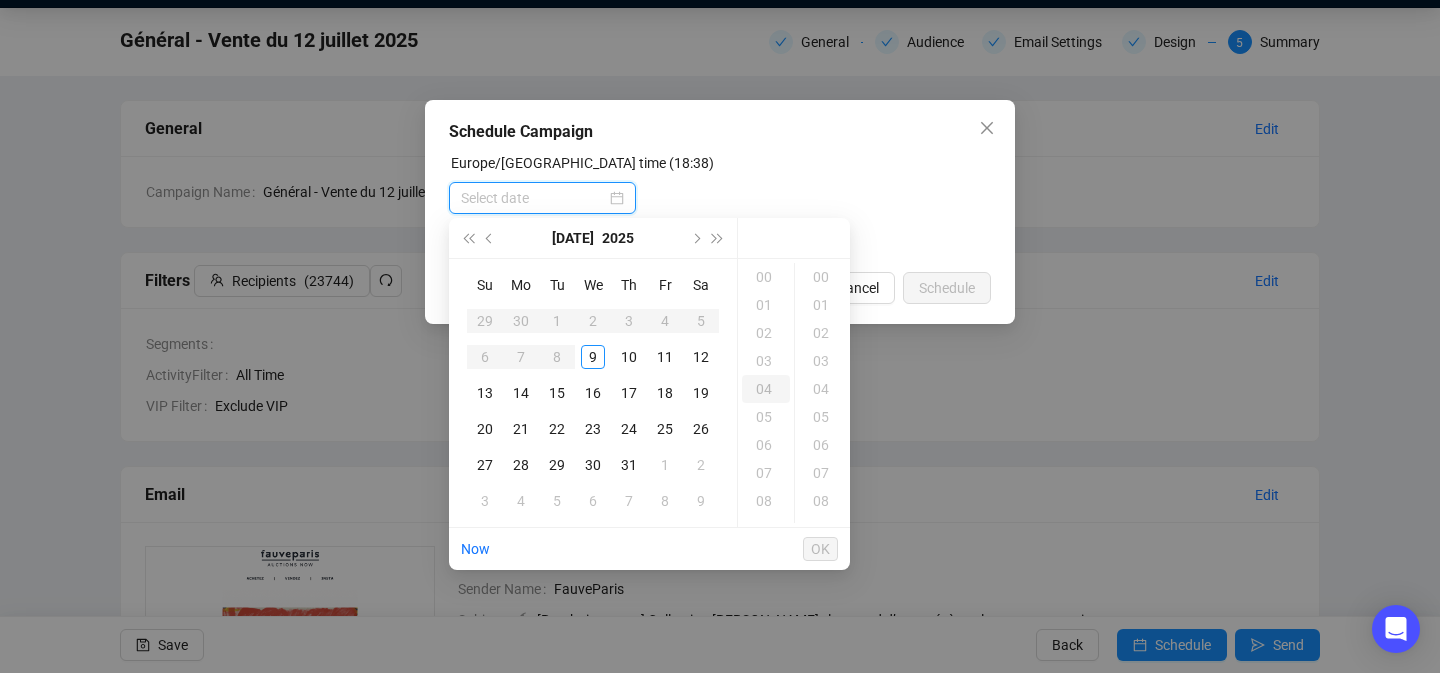 type on "[DATE] 00:04" 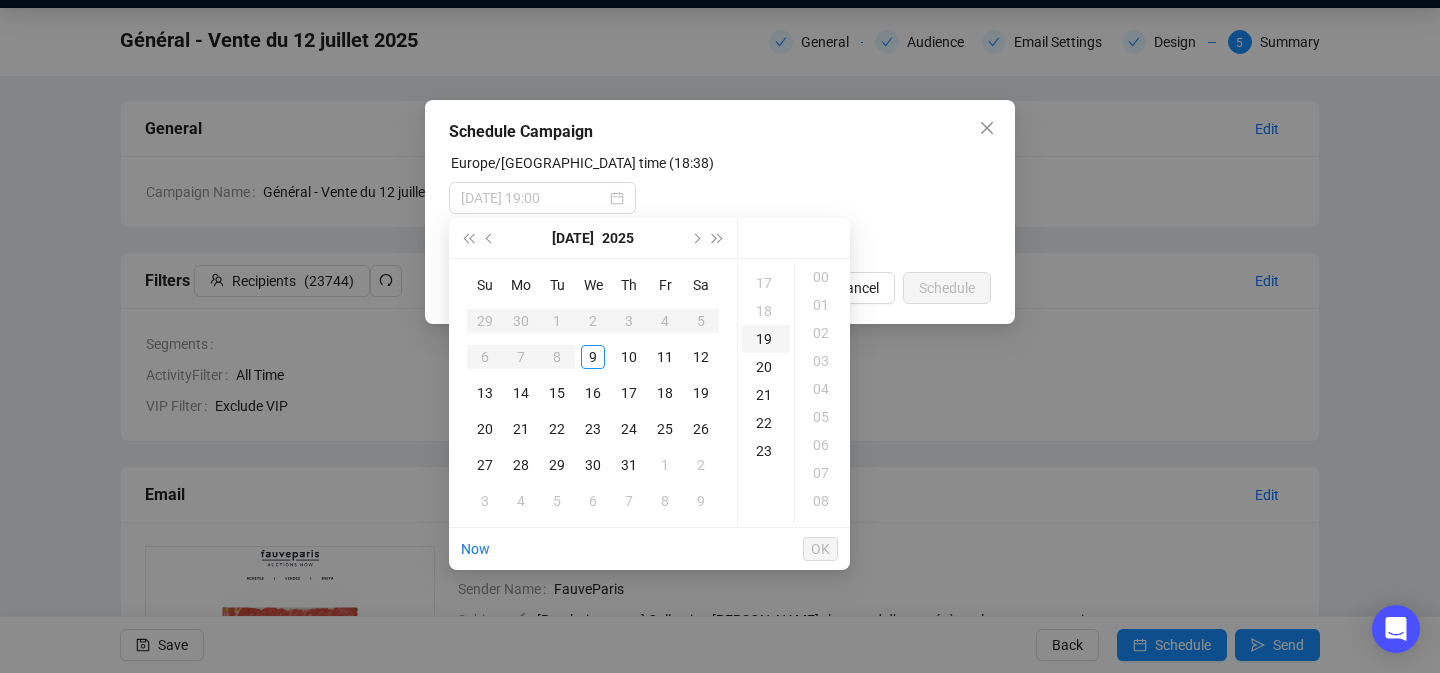 click on "19" at bounding box center [766, 339] 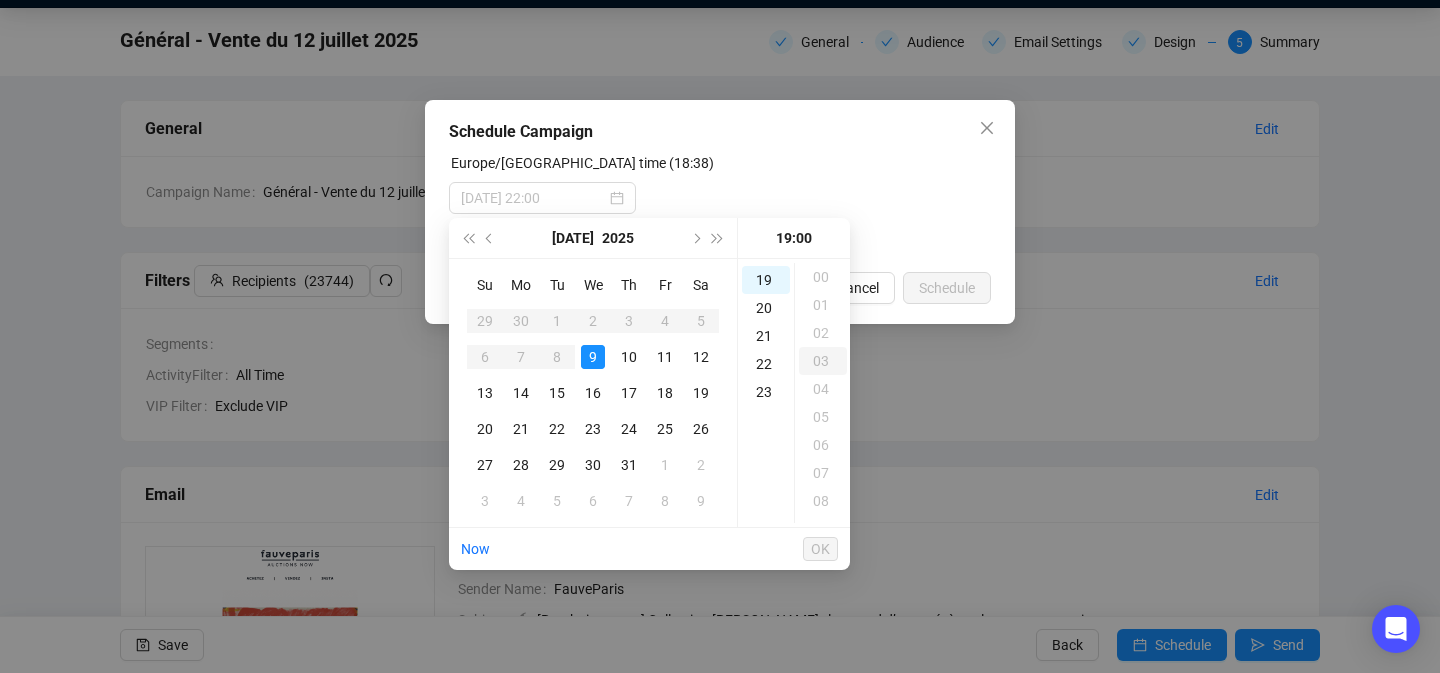 scroll, scrollTop: 532, scrollLeft: 0, axis: vertical 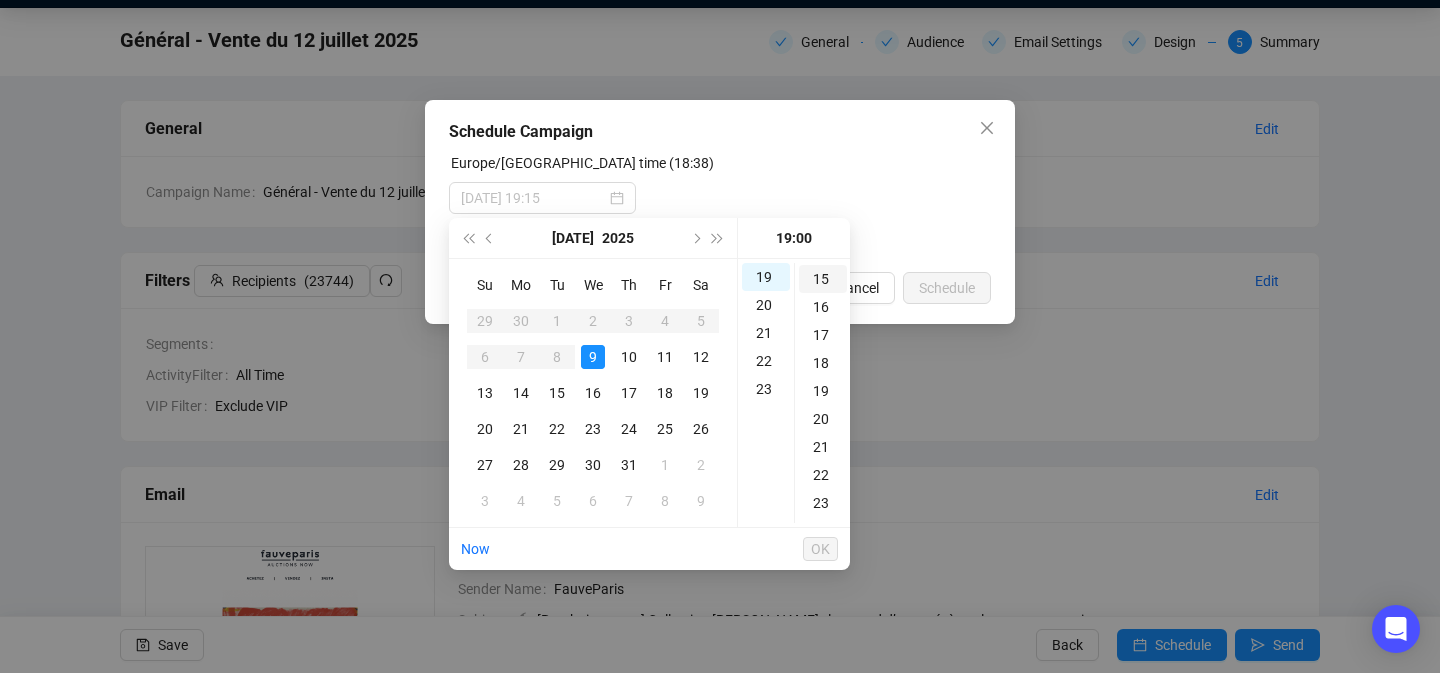 click on "15" at bounding box center (823, 279) 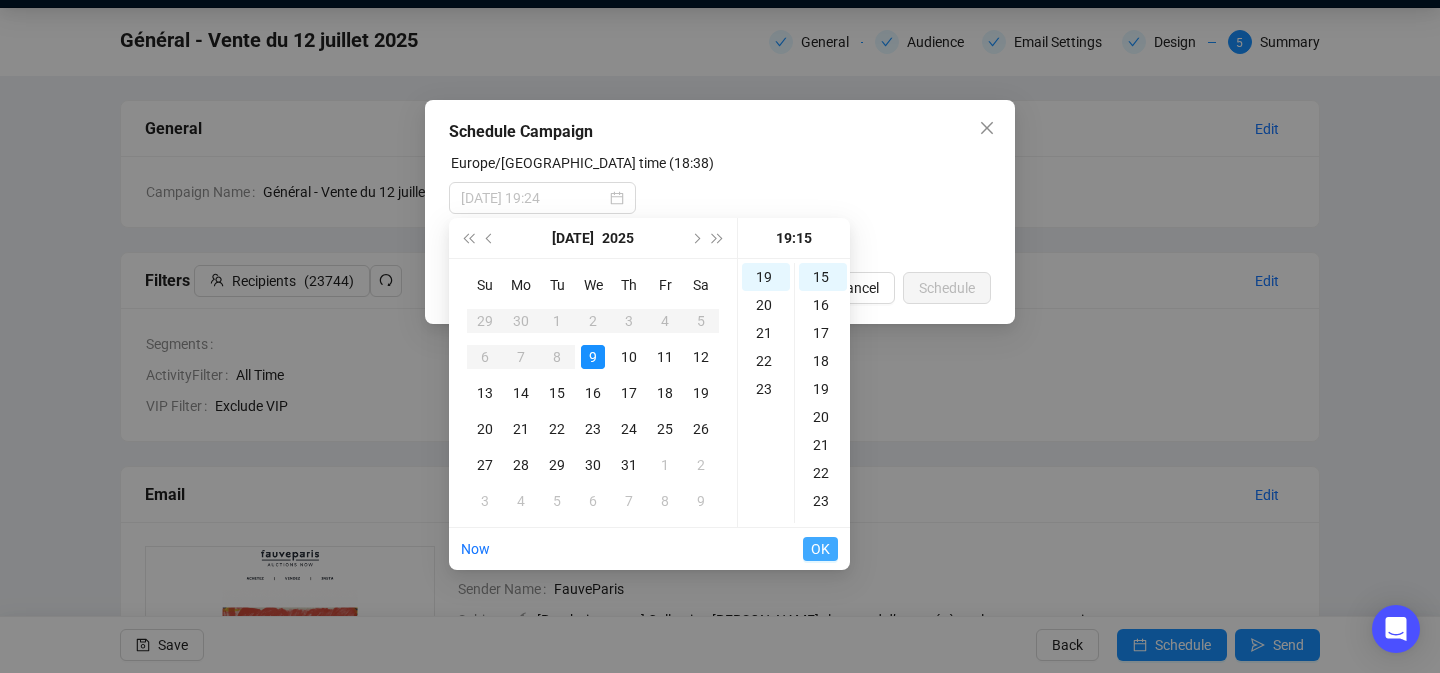 type on "[DATE] 19:15" 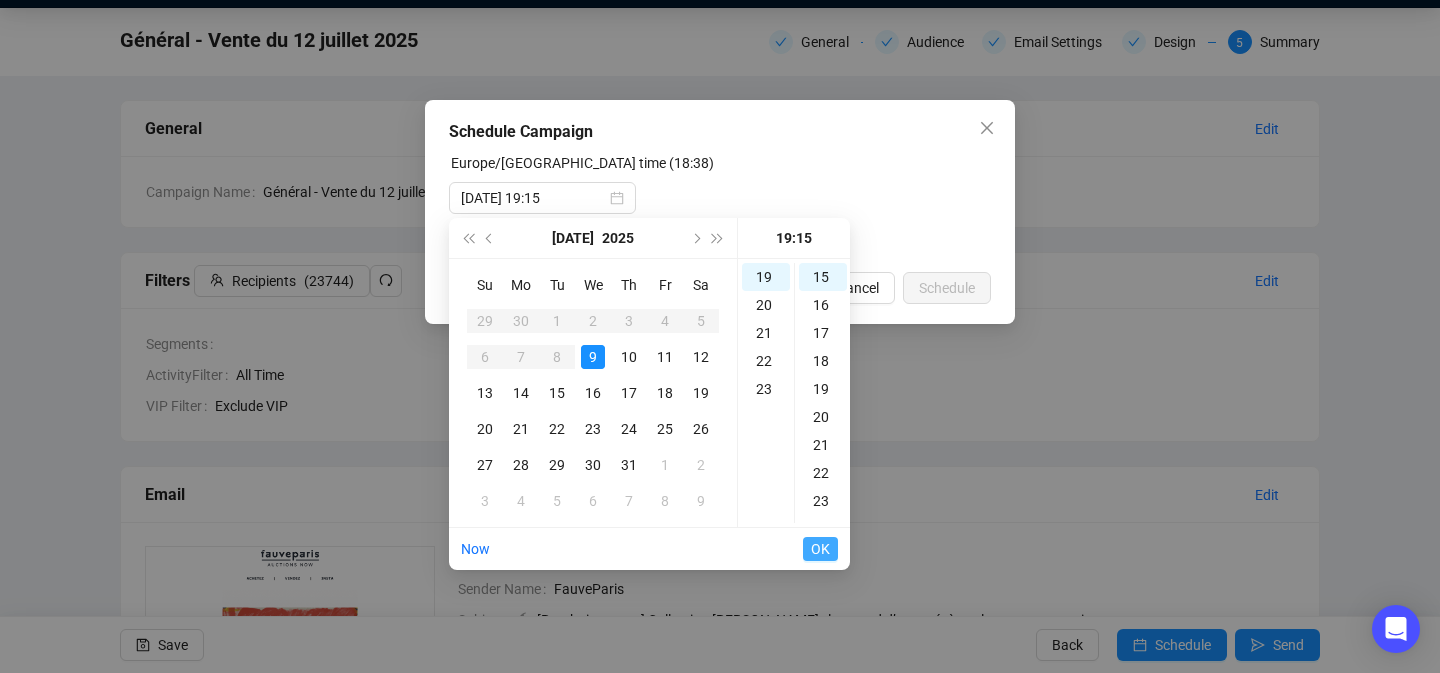 click on "OK" at bounding box center (820, 549) 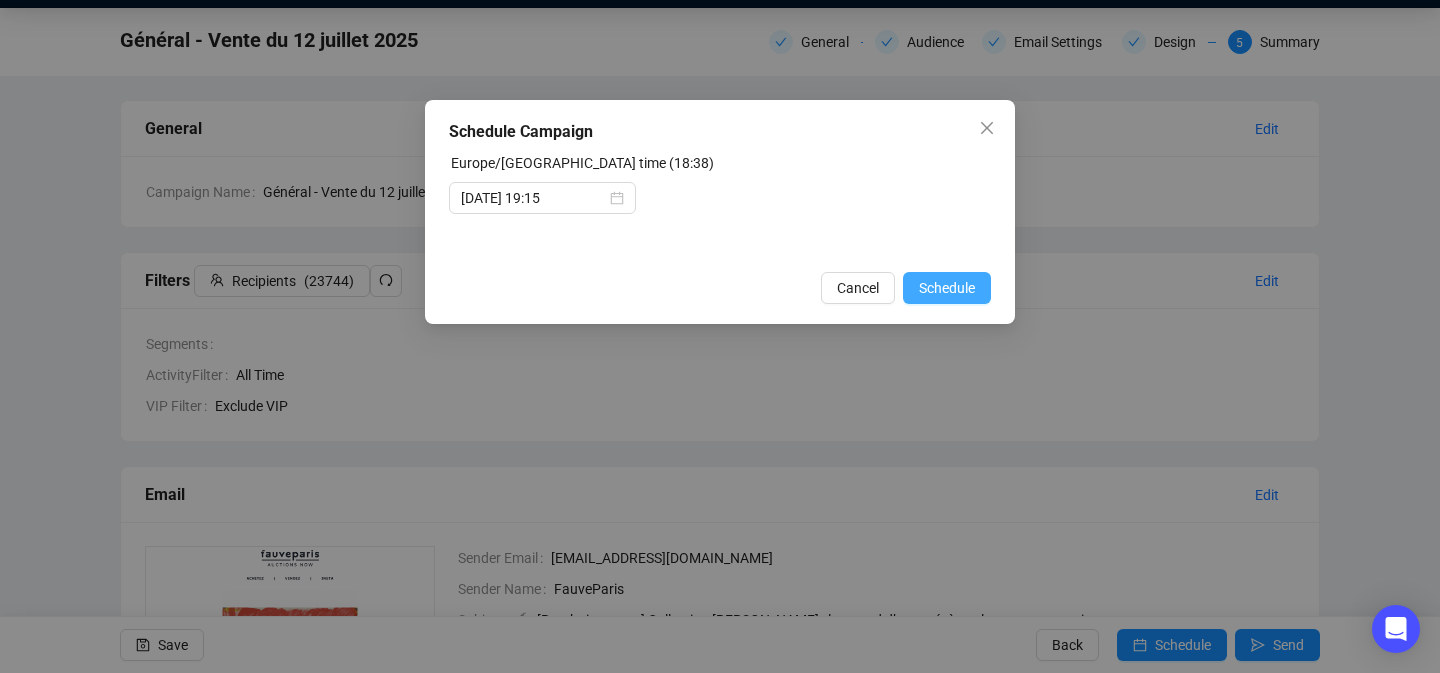 click on "Schedule" at bounding box center (947, 288) 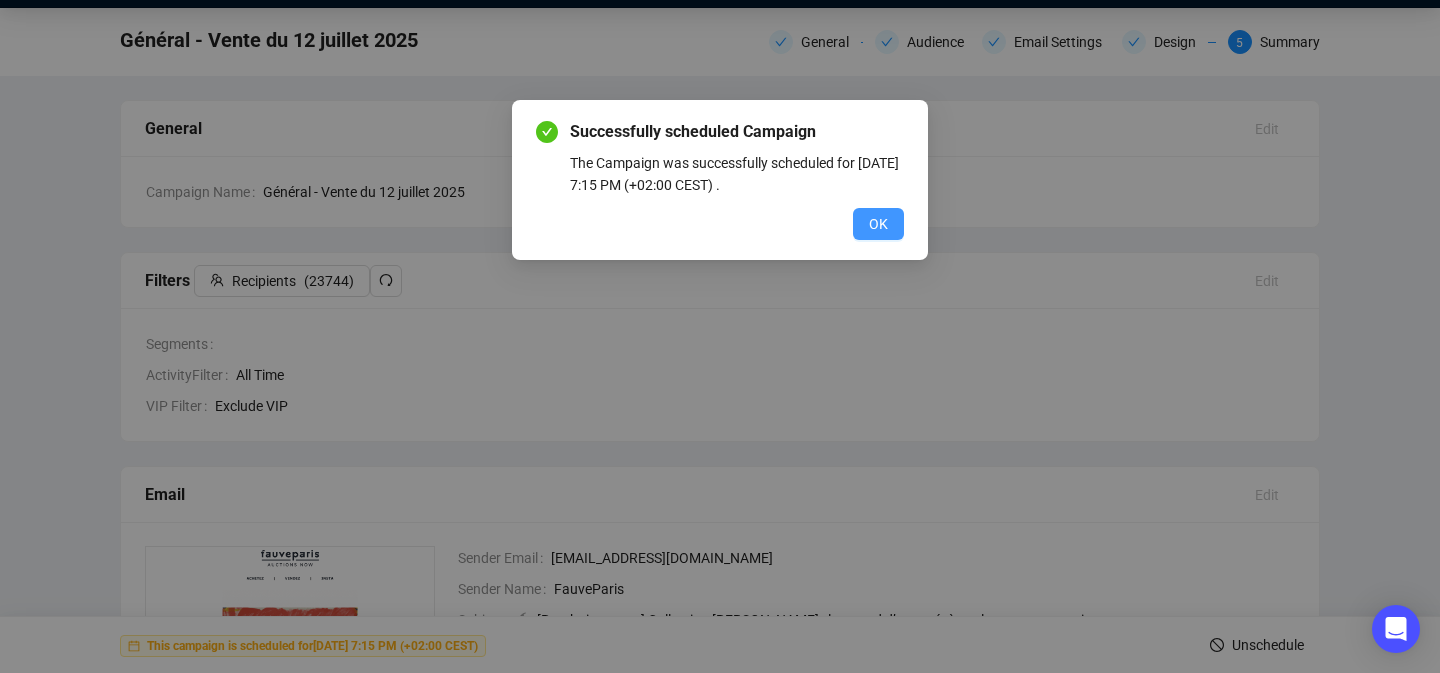 click on "OK" at bounding box center [878, 224] 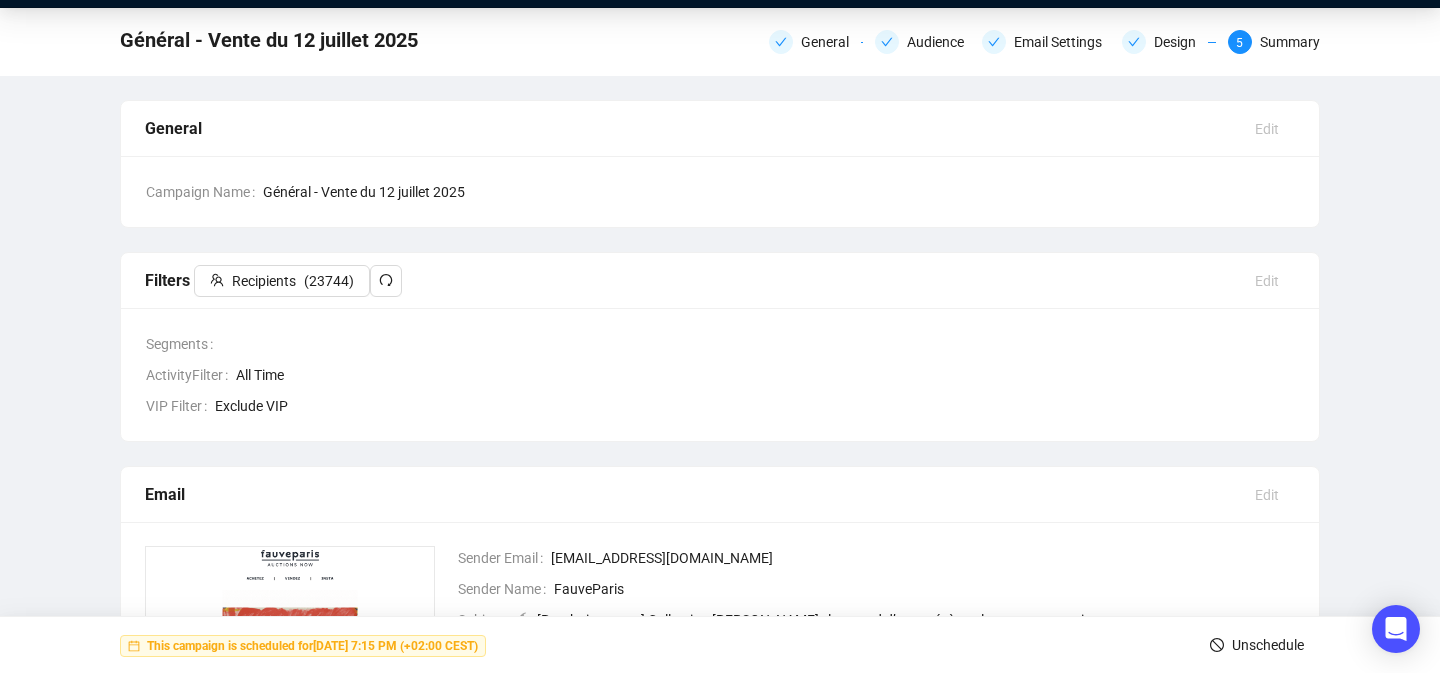 scroll, scrollTop: 0, scrollLeft: 0, axis: both 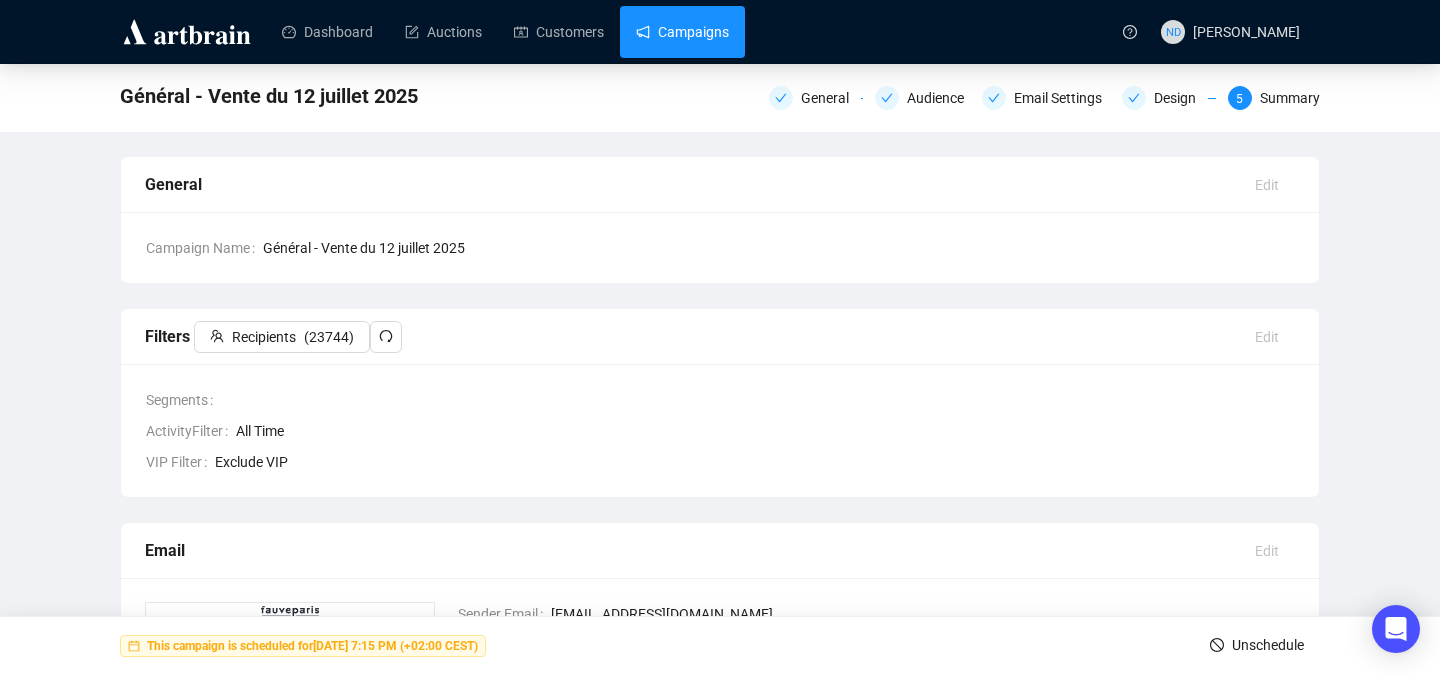 click on "Campaigns" at bounding box center [682, 32] 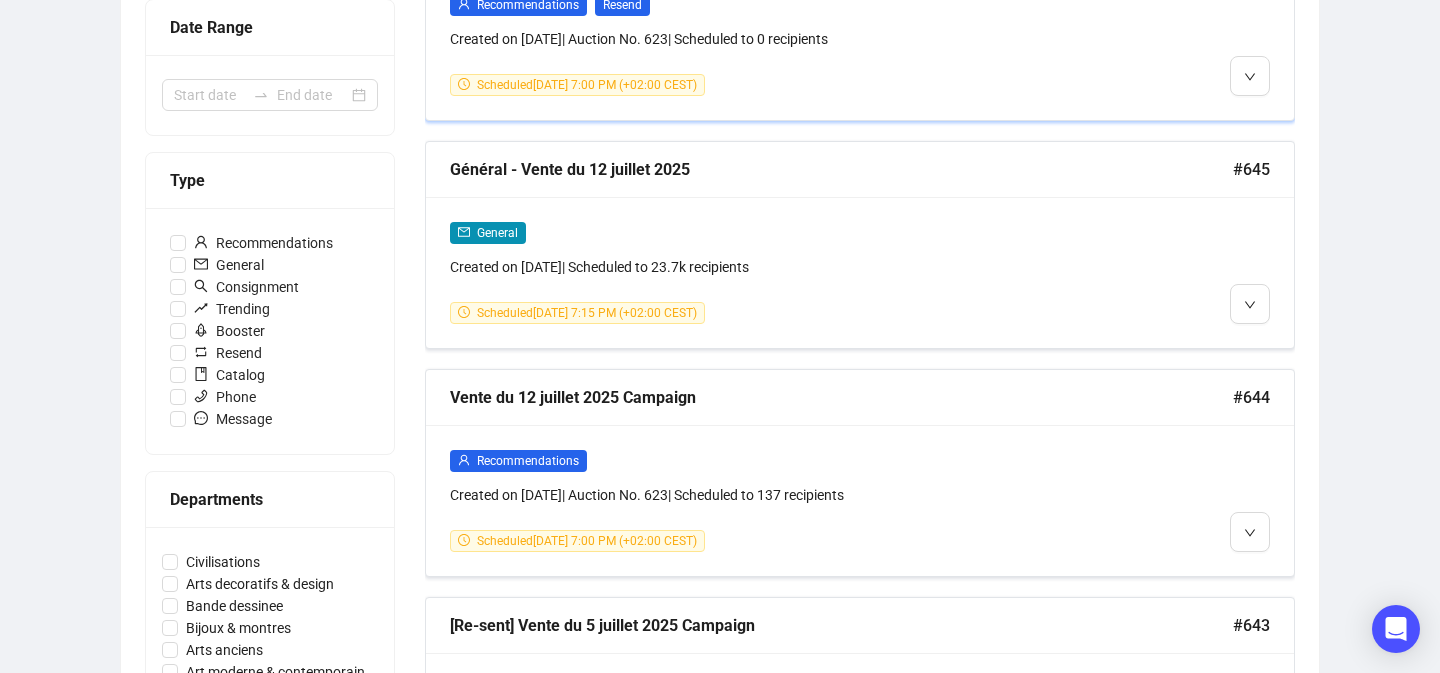 scroll, scrollTop: 503, scrollLeft: 0, axis: vertical 